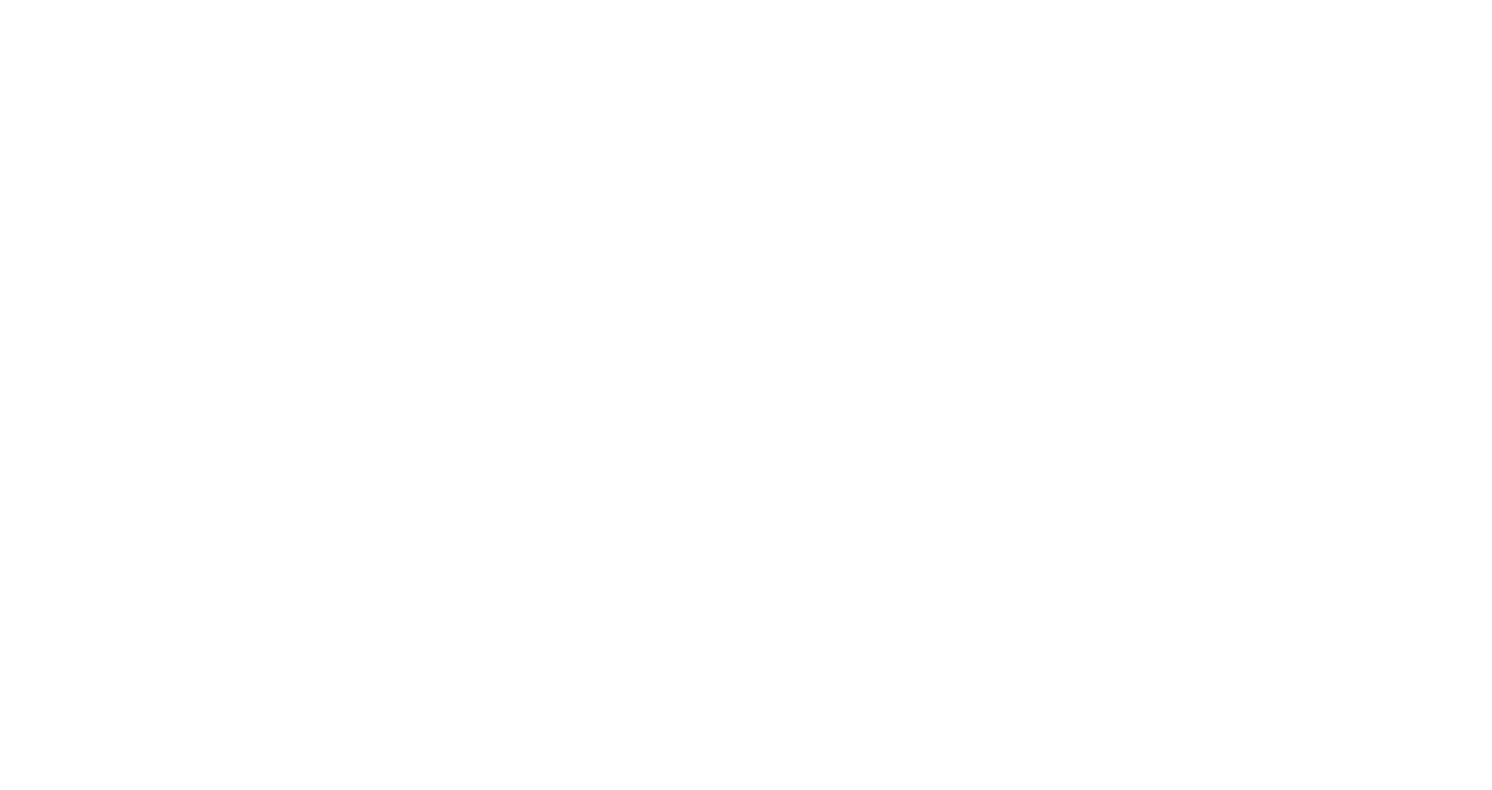 scroll, scrollTop: 0, scrollLeft: 0, axis: both 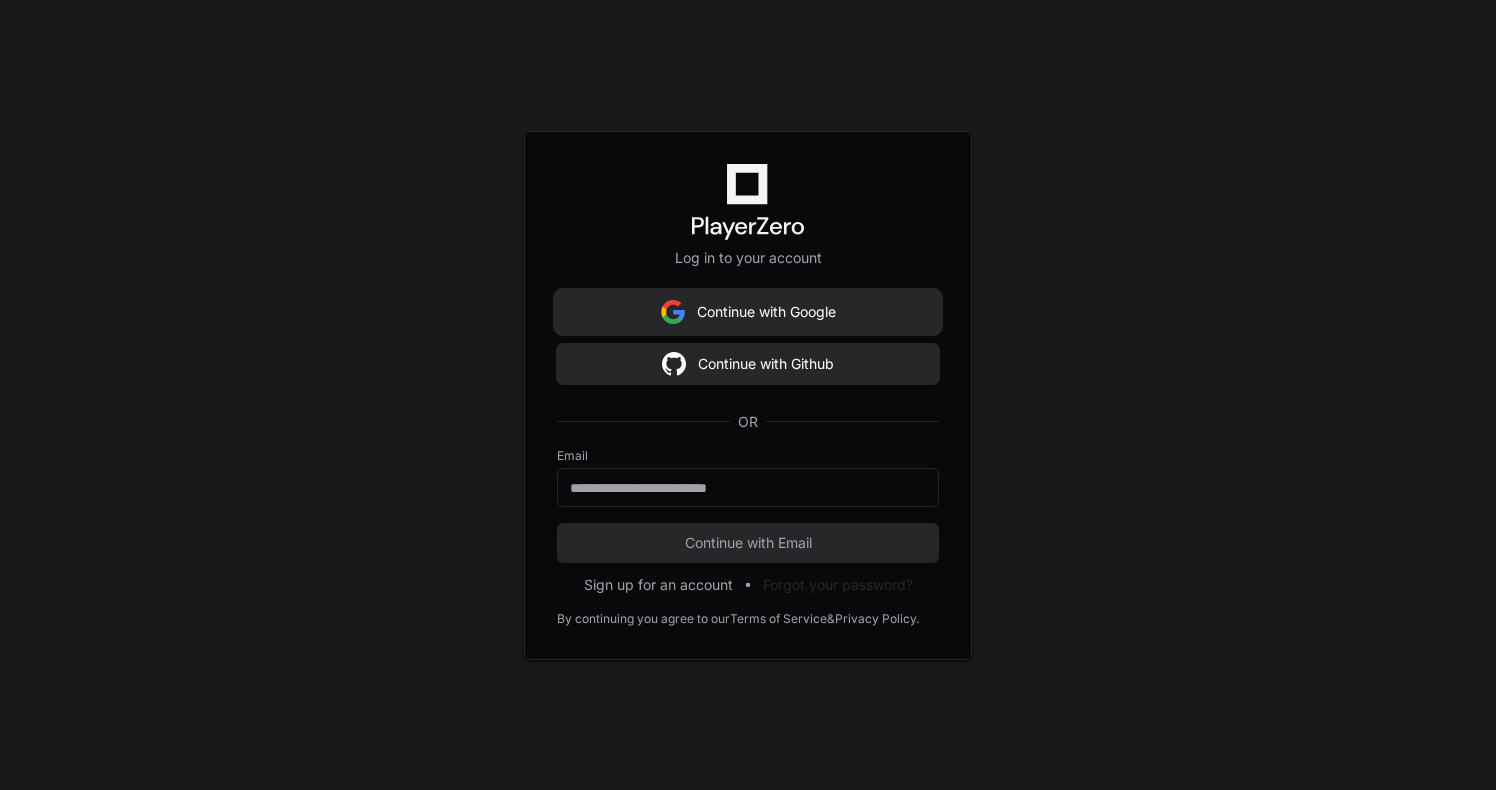 click on "Continue with Google" at bounding box center [748, 312] 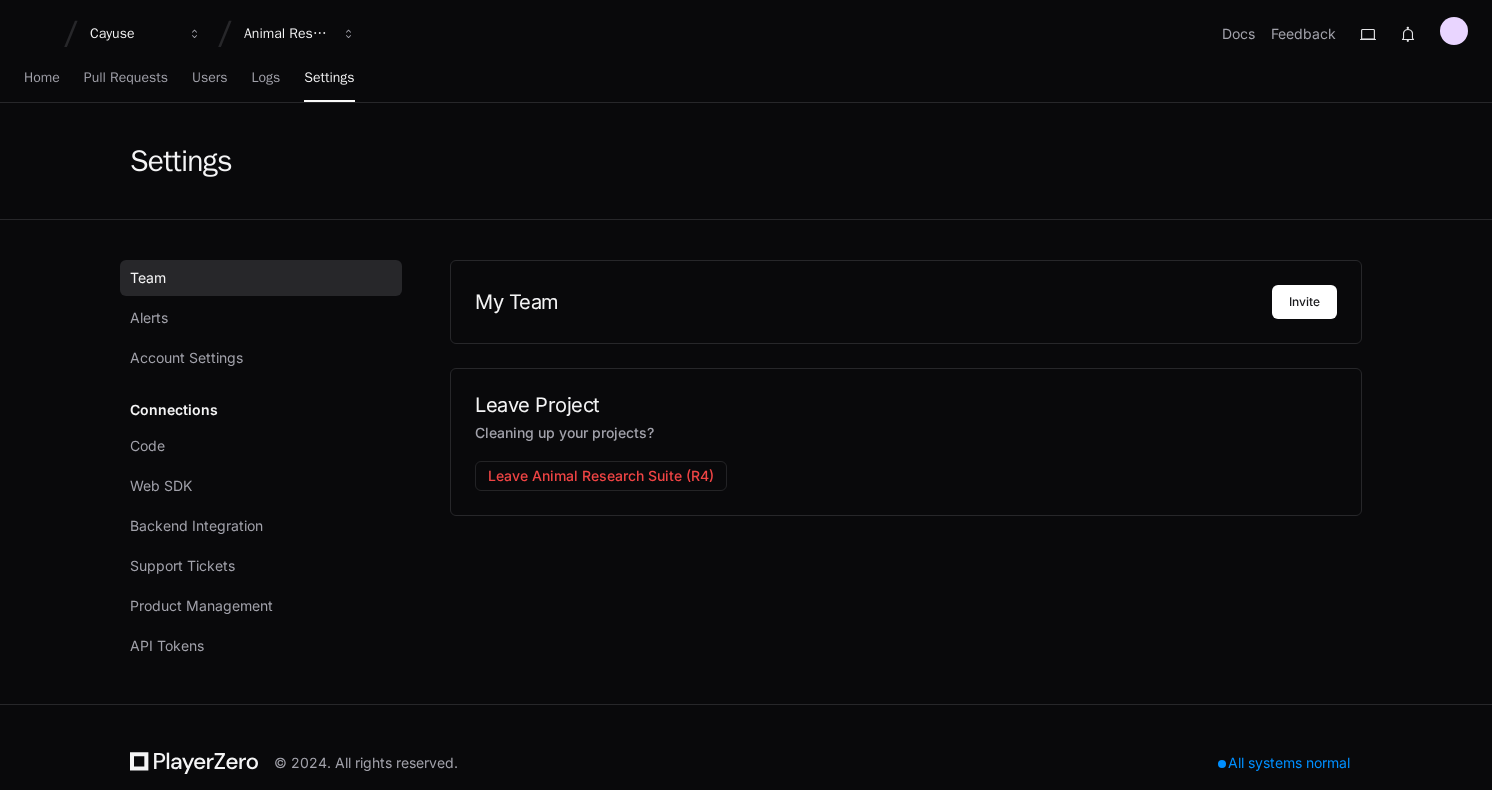 scroll, scrollTop: 0, scrollLeft: 0, axis: both 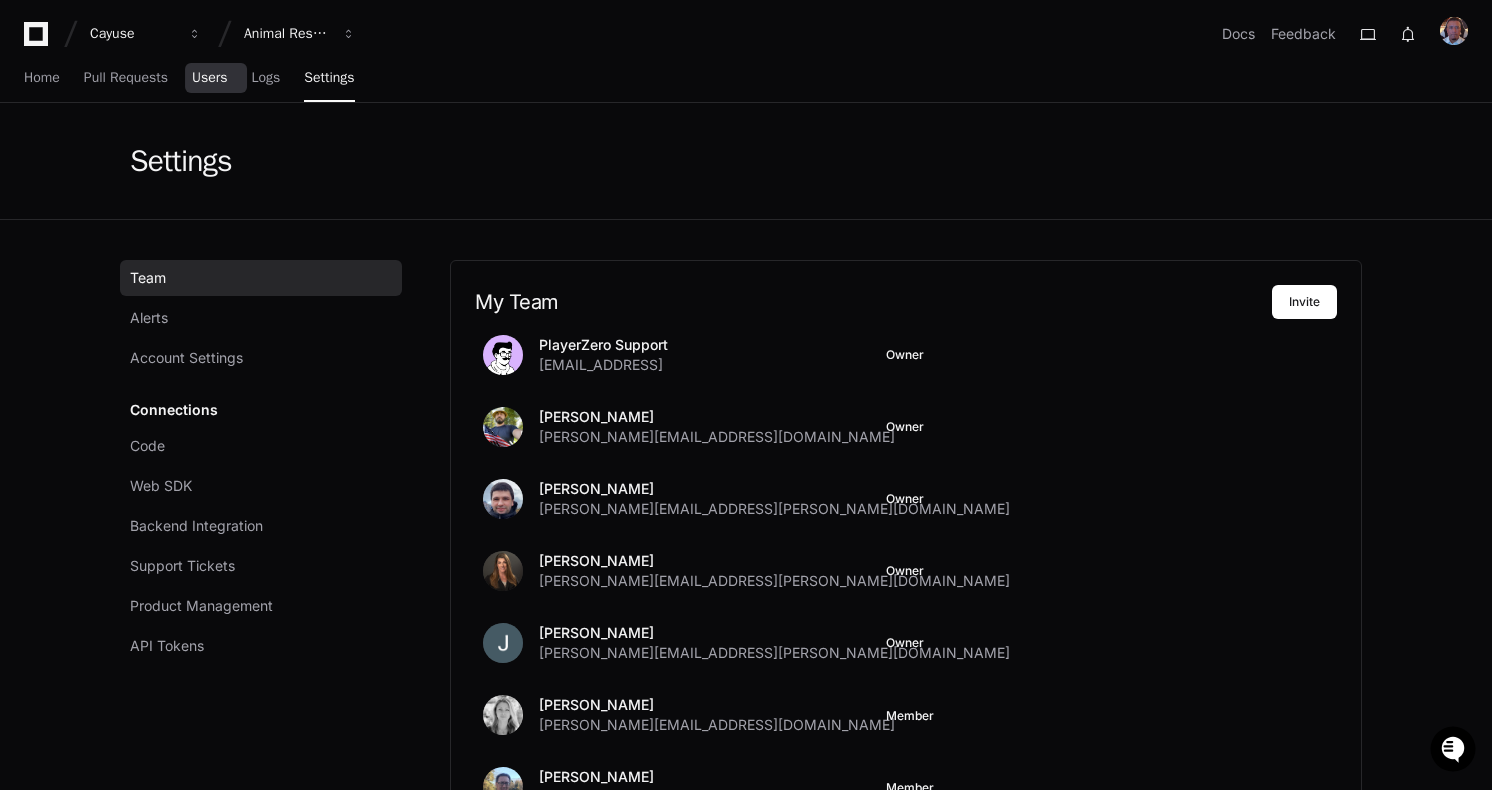click on "Users" at bounding box center (210, 78) 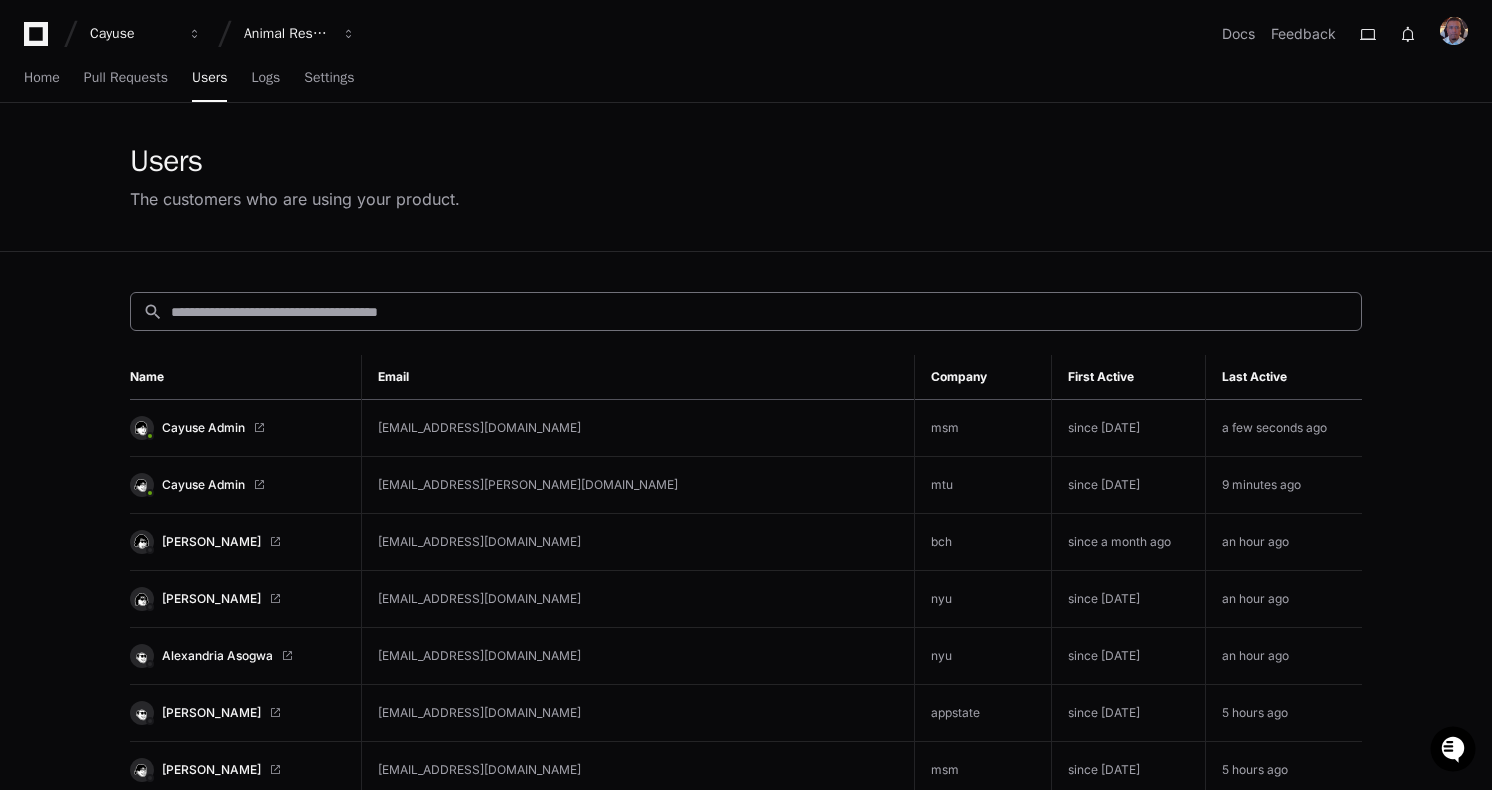 click at bounding box center (760, 312) 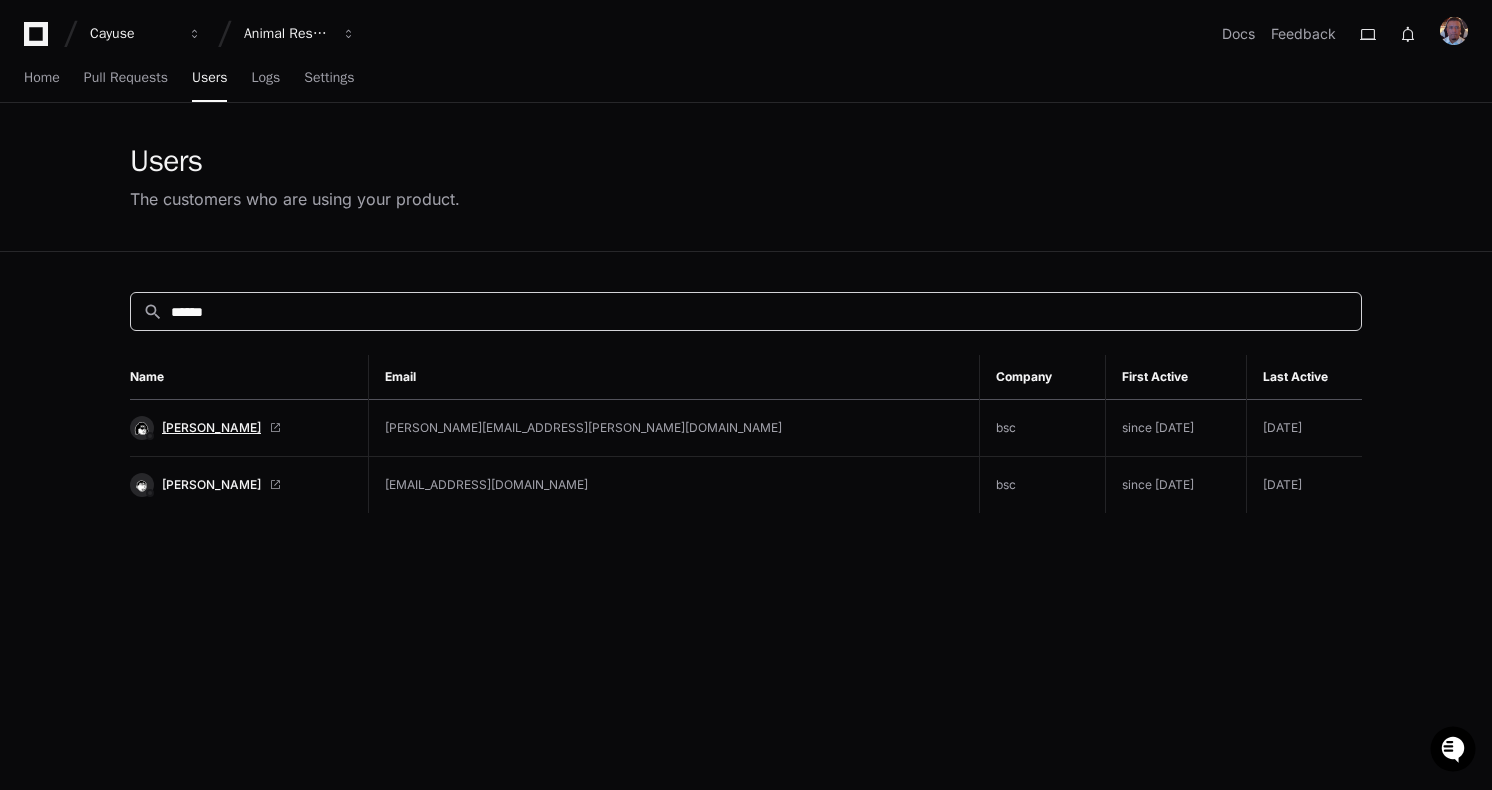 type on "******" 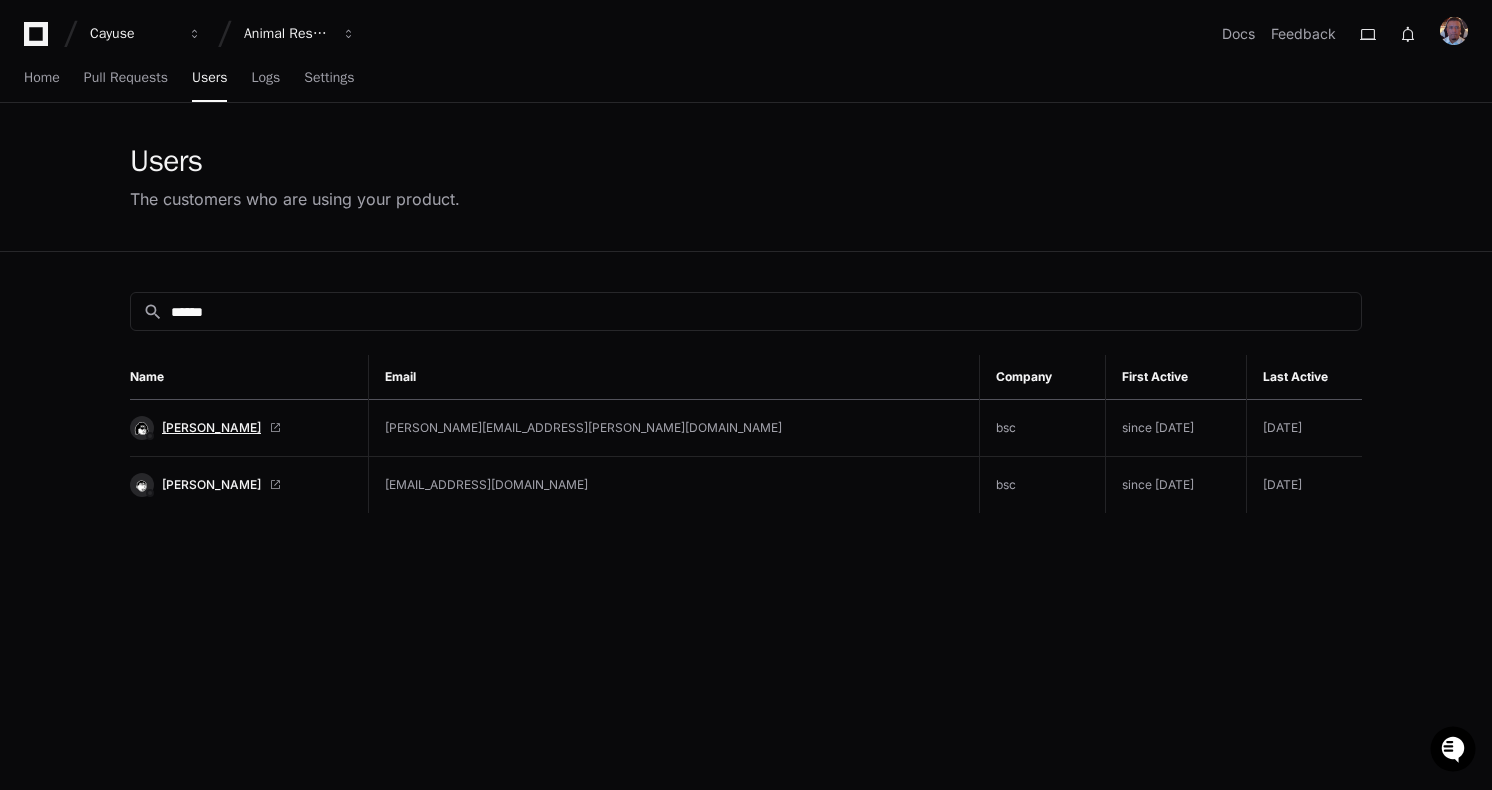 click on "[PERSON_NAME]" 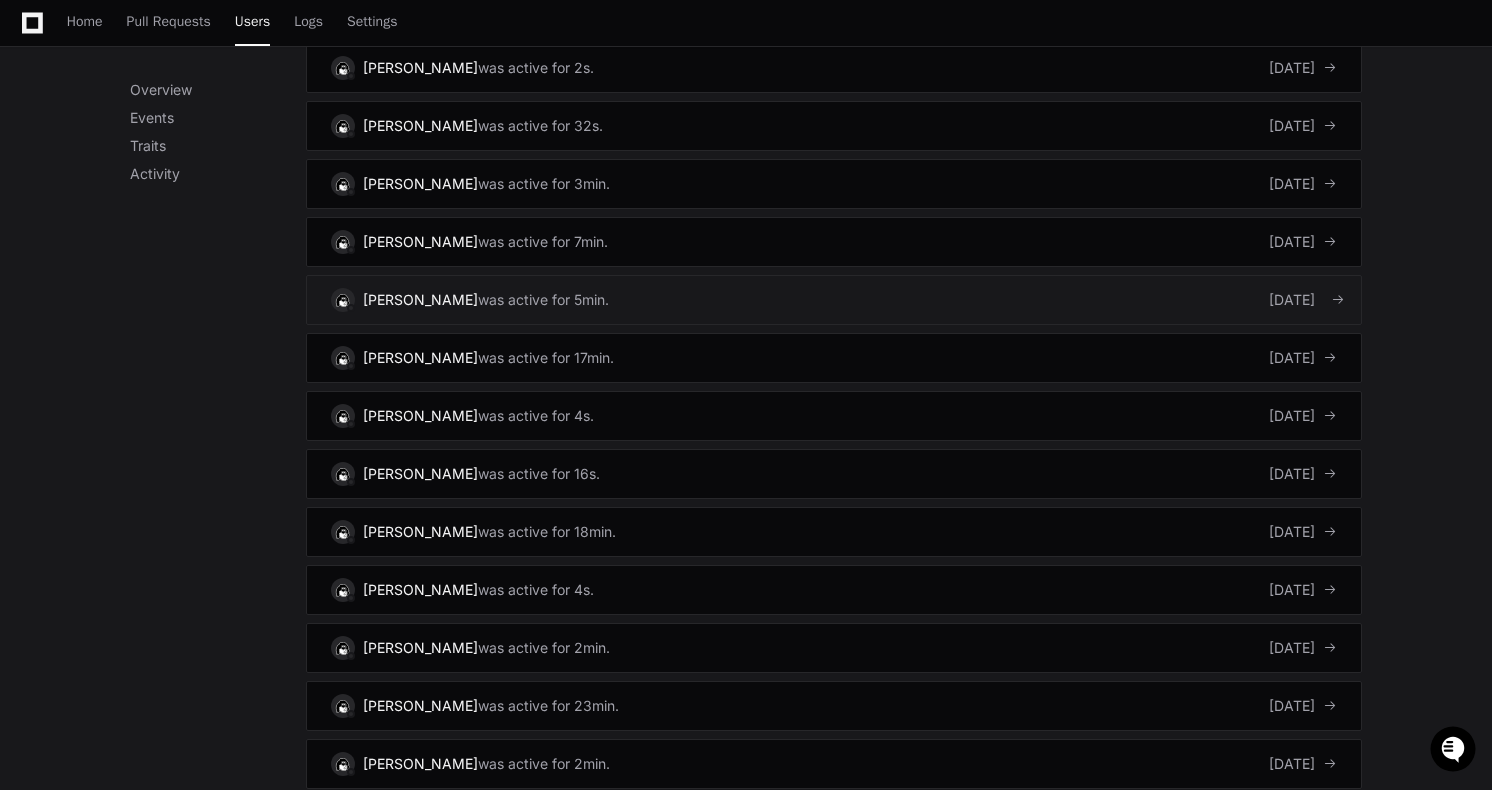 scroll, scrollTop: 1578, scrollLeft: 0, axis: vertical 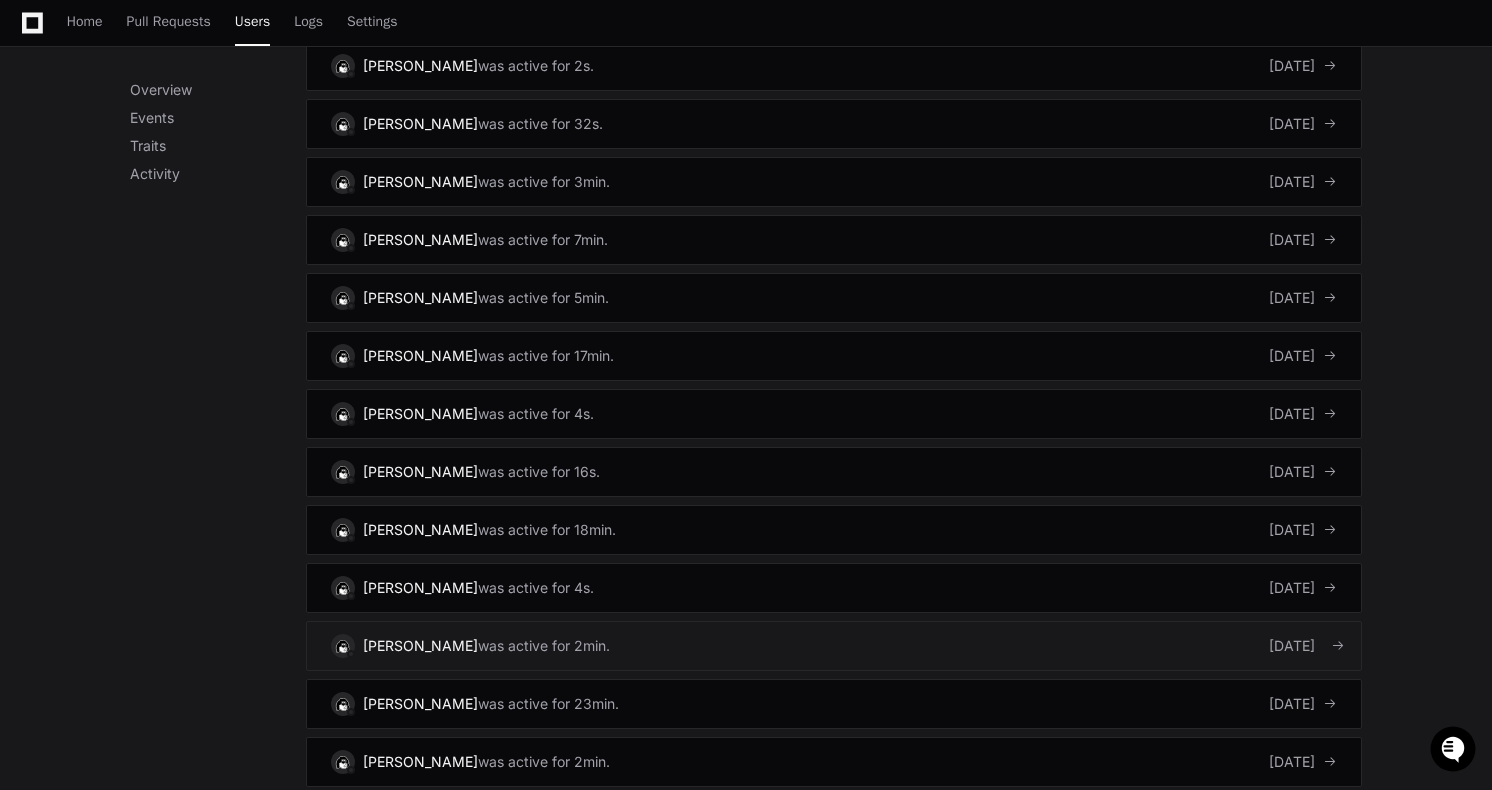 click on "10 days ago" 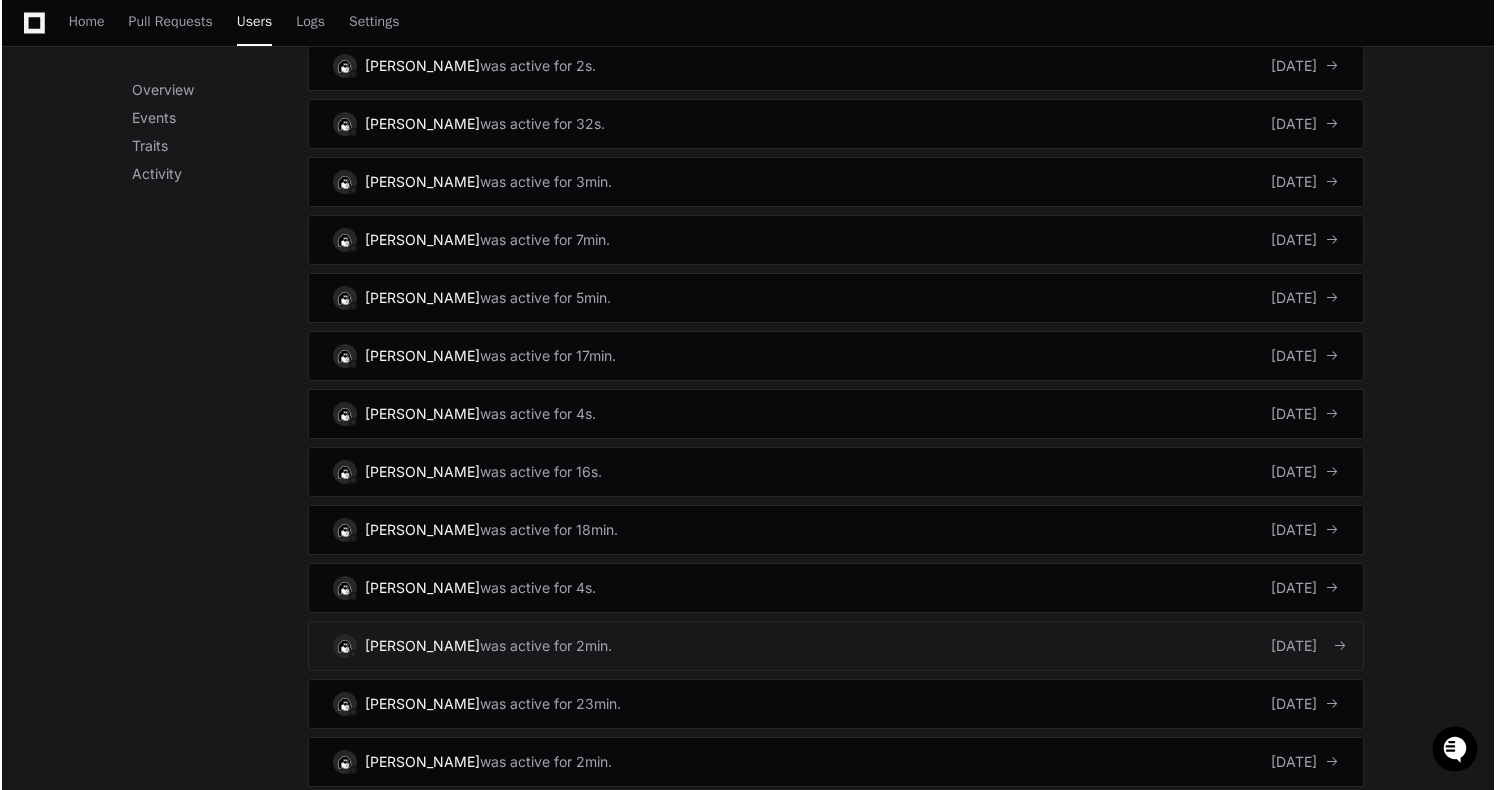 scroll, scrollTop: 0, scrollLeft: 0, axis: both 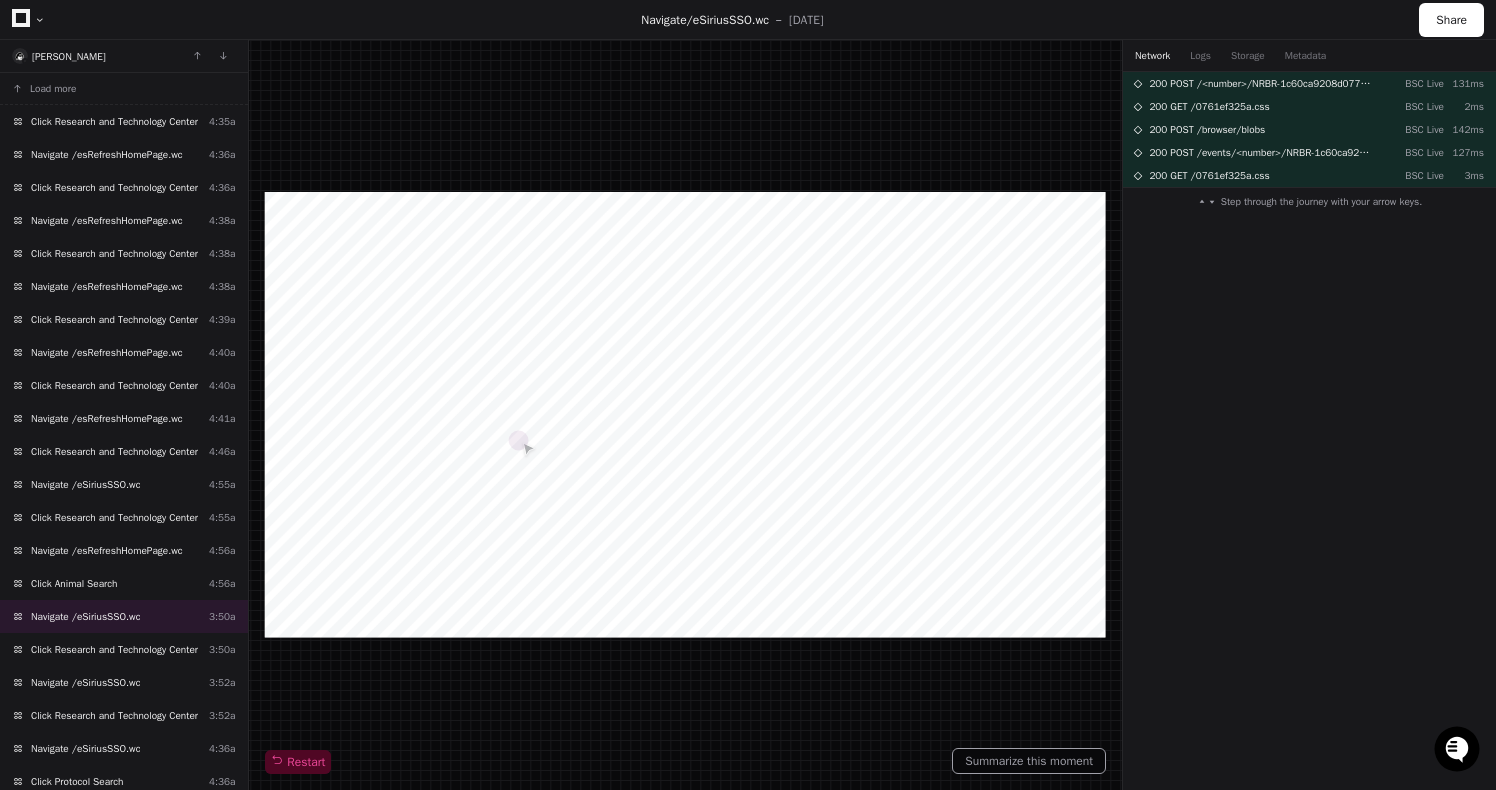drag, startPoint x: 241, startPoint y: 533, endPoint x: 270, endPoint y: 540, distance: 29.832869 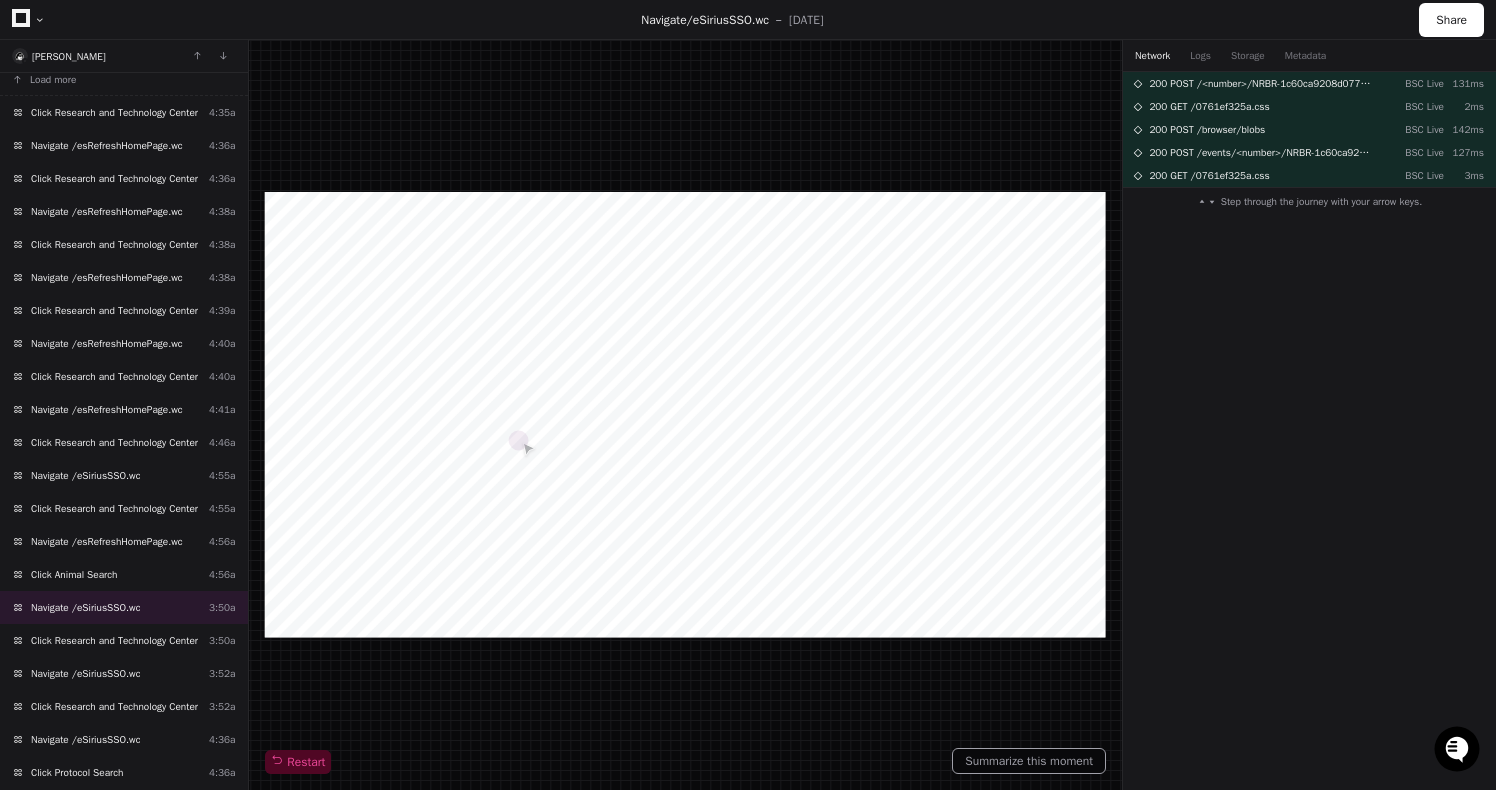 scroll, scrollTop: 15, scrollLeft: 0, axis: vertical 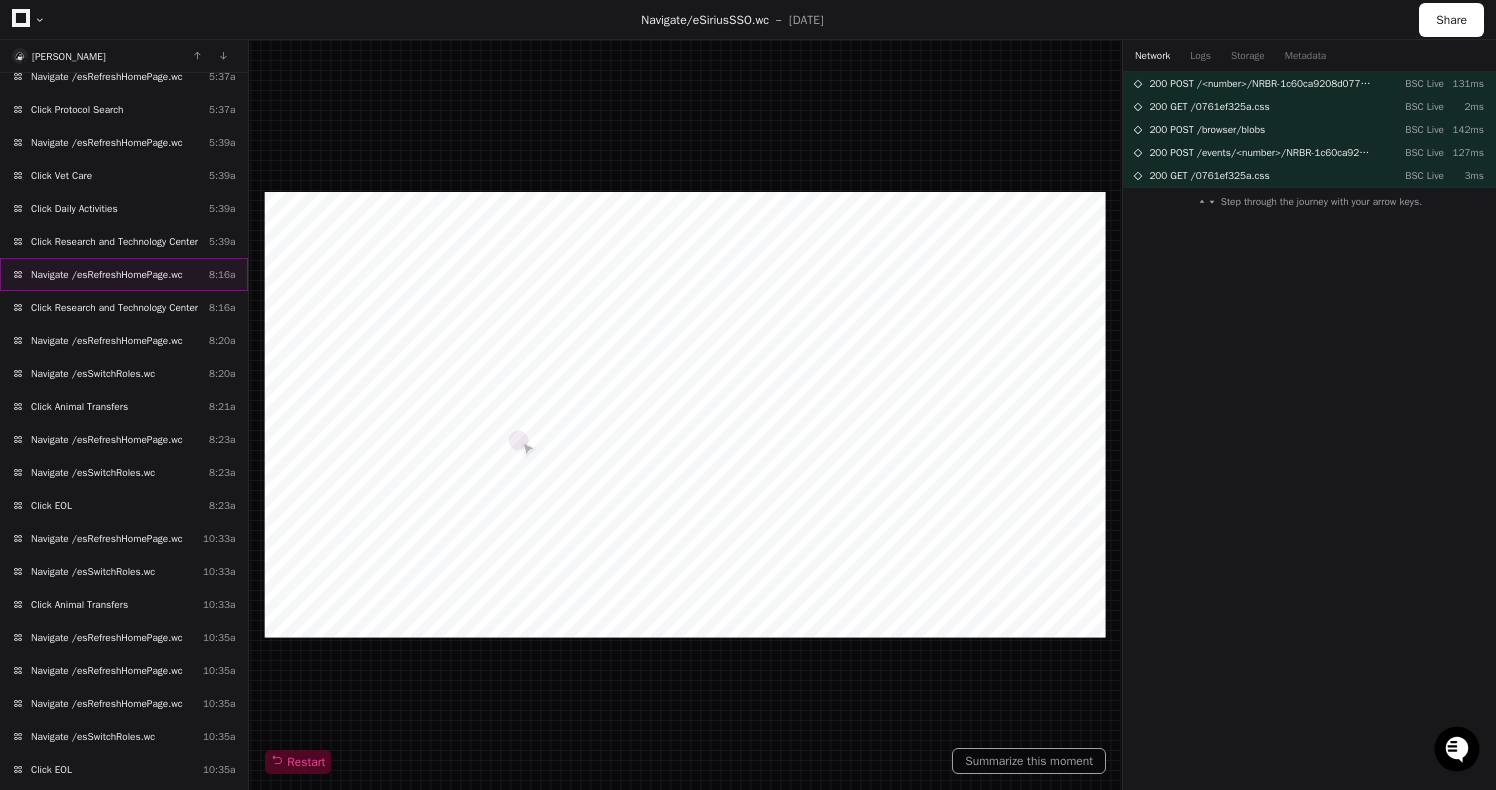 click on "Navigate /esRefreshHomePage.wc" 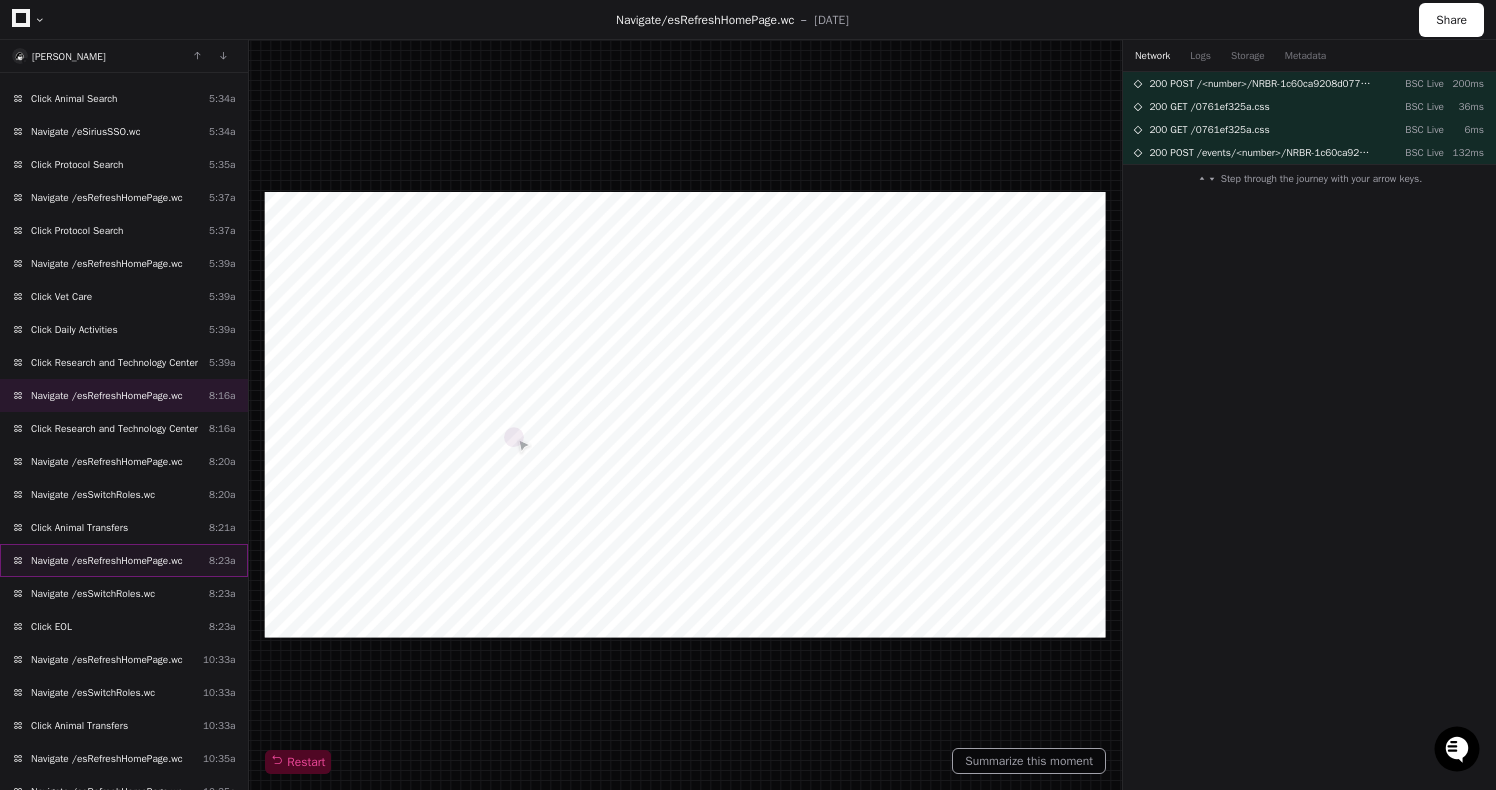 scroll, scrollTop: 1352, scrollLeft: 0, axis: vertical 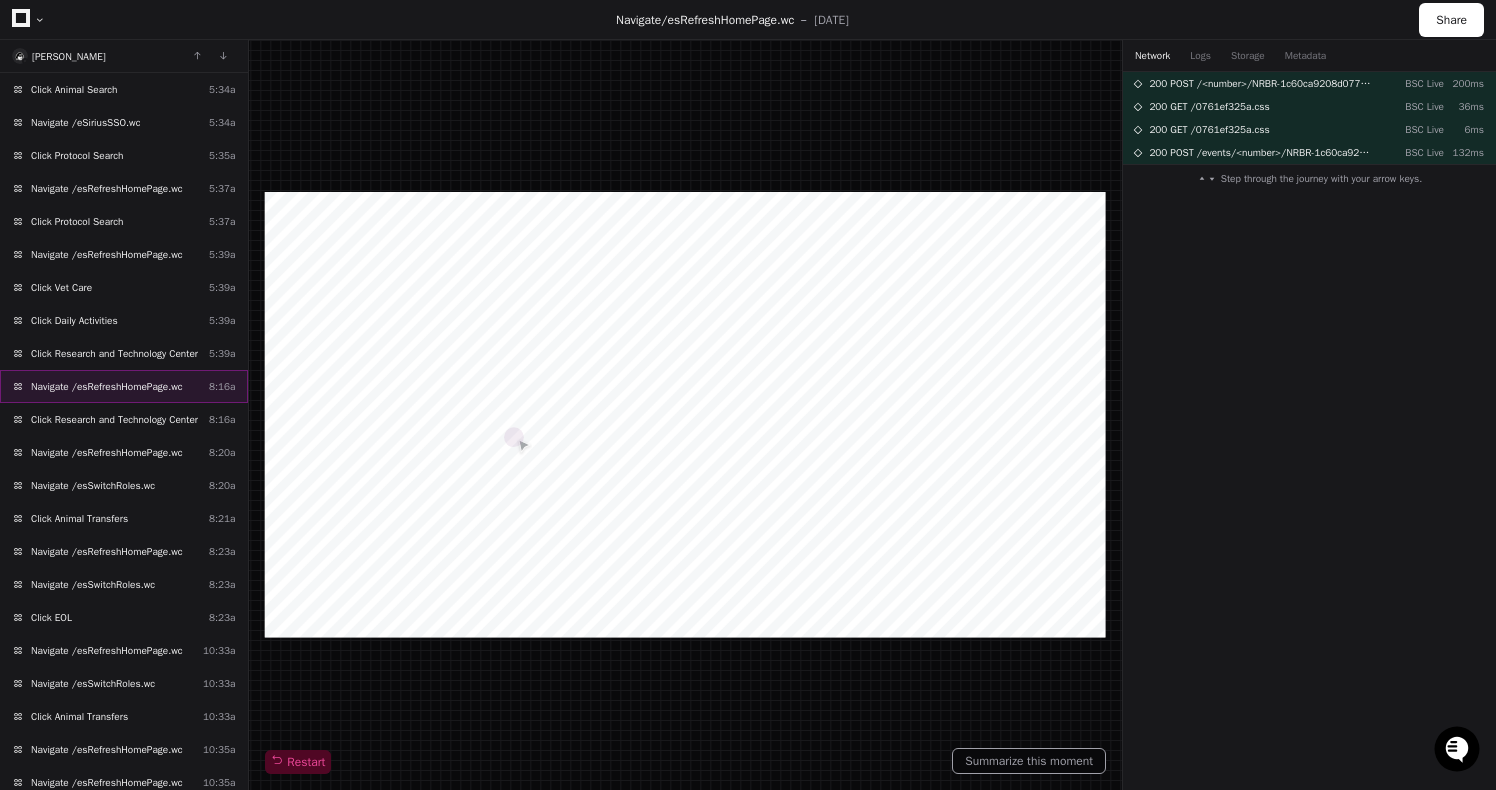 click on "Navigate /esRefreshHomePage.wc" 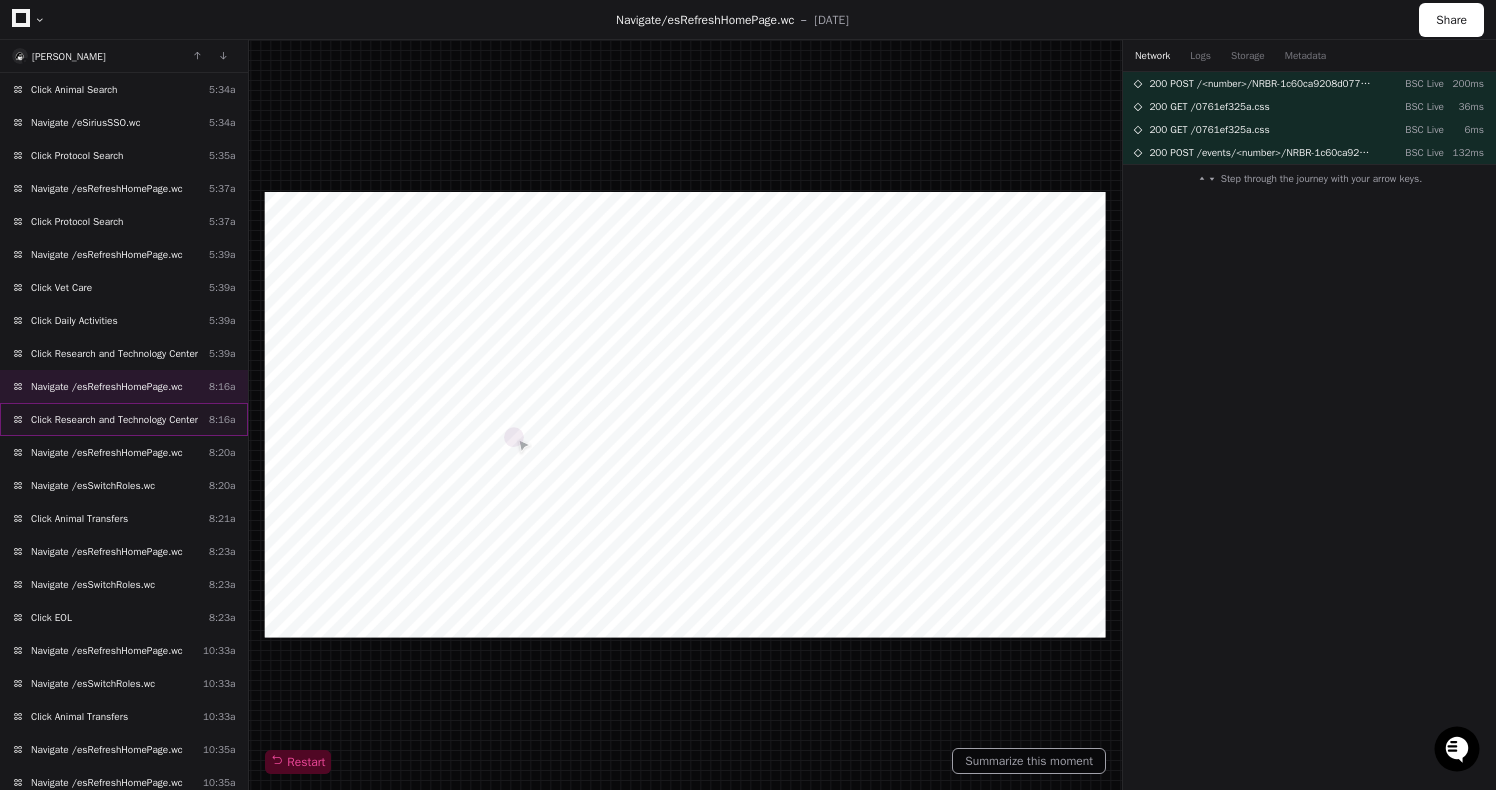 click on "Click Research and Technology Center" 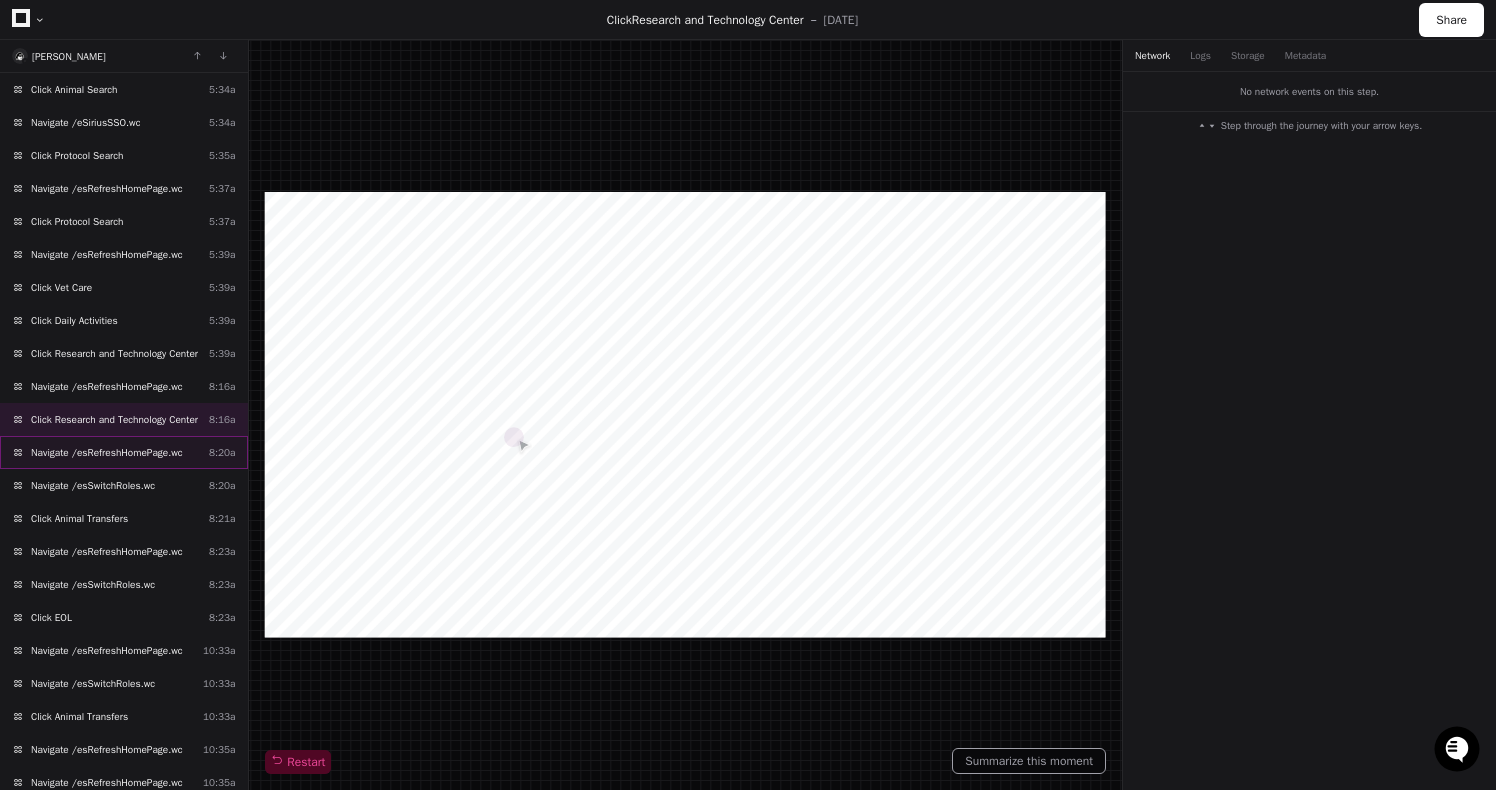 click on "Navigate /esRefreshHomePage.wc  8:20a" 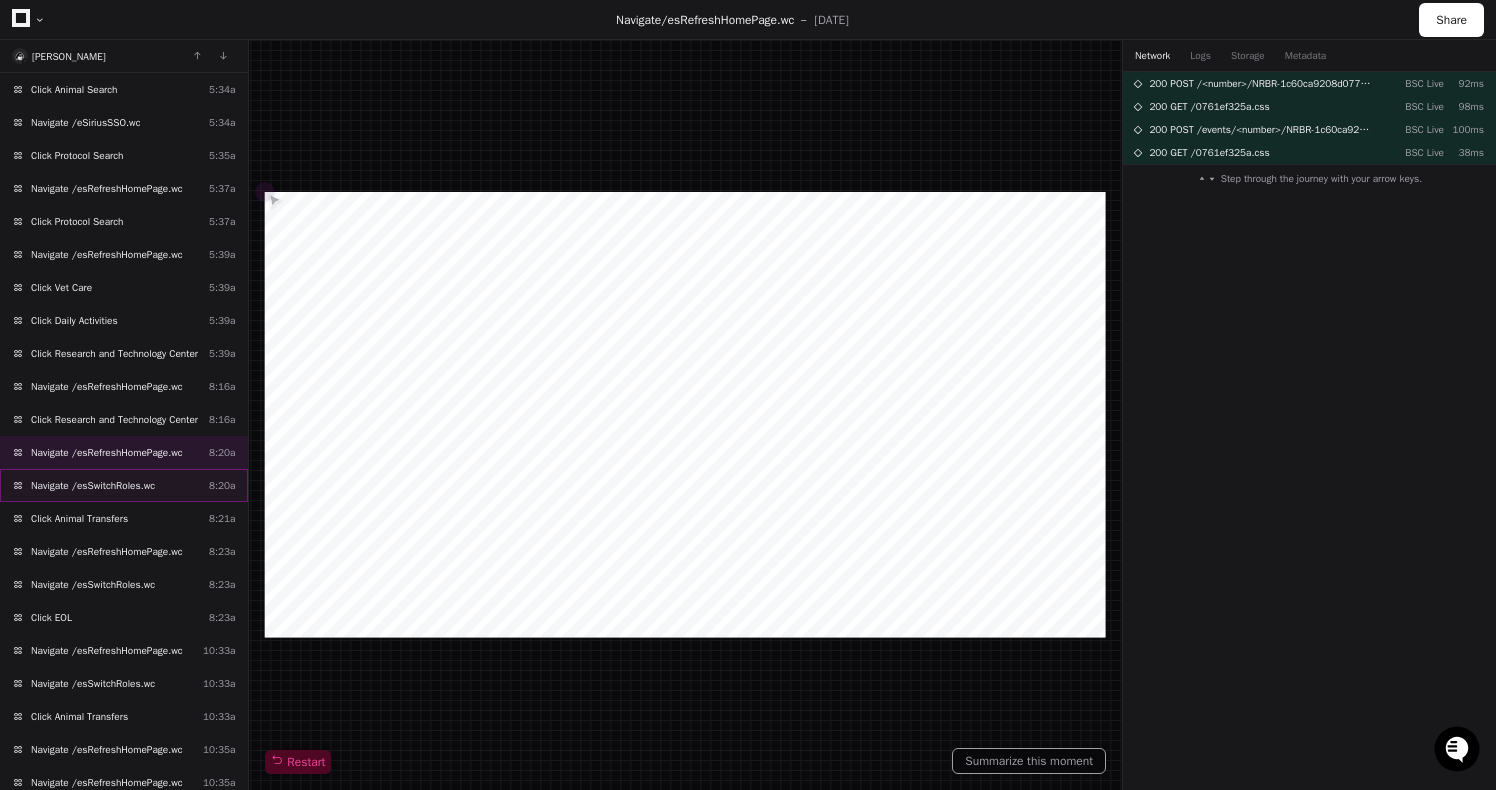 click on "Navigate /esSwitchRoles.wc  8:20a" 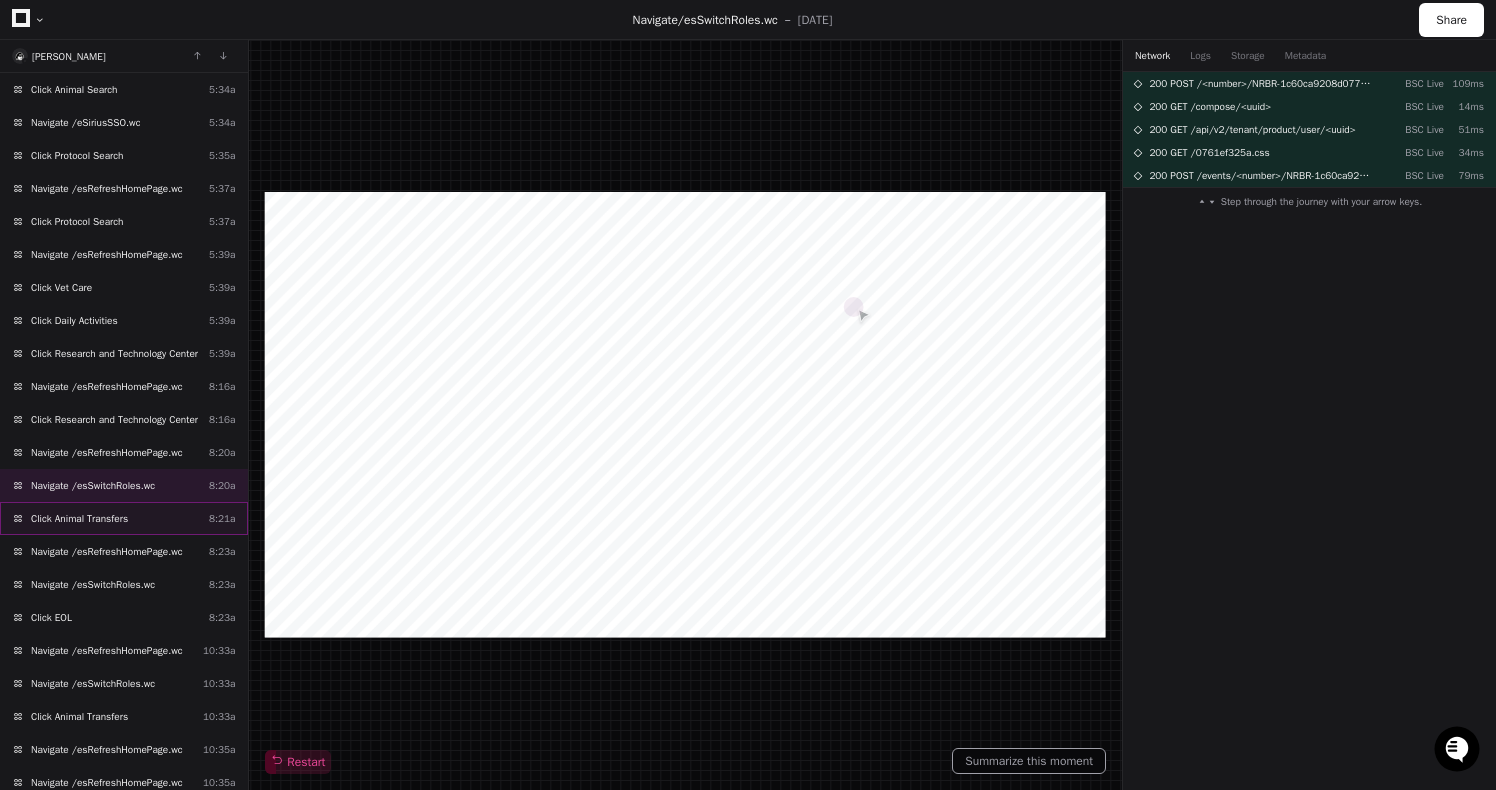 click on "Click Animal Transfers" 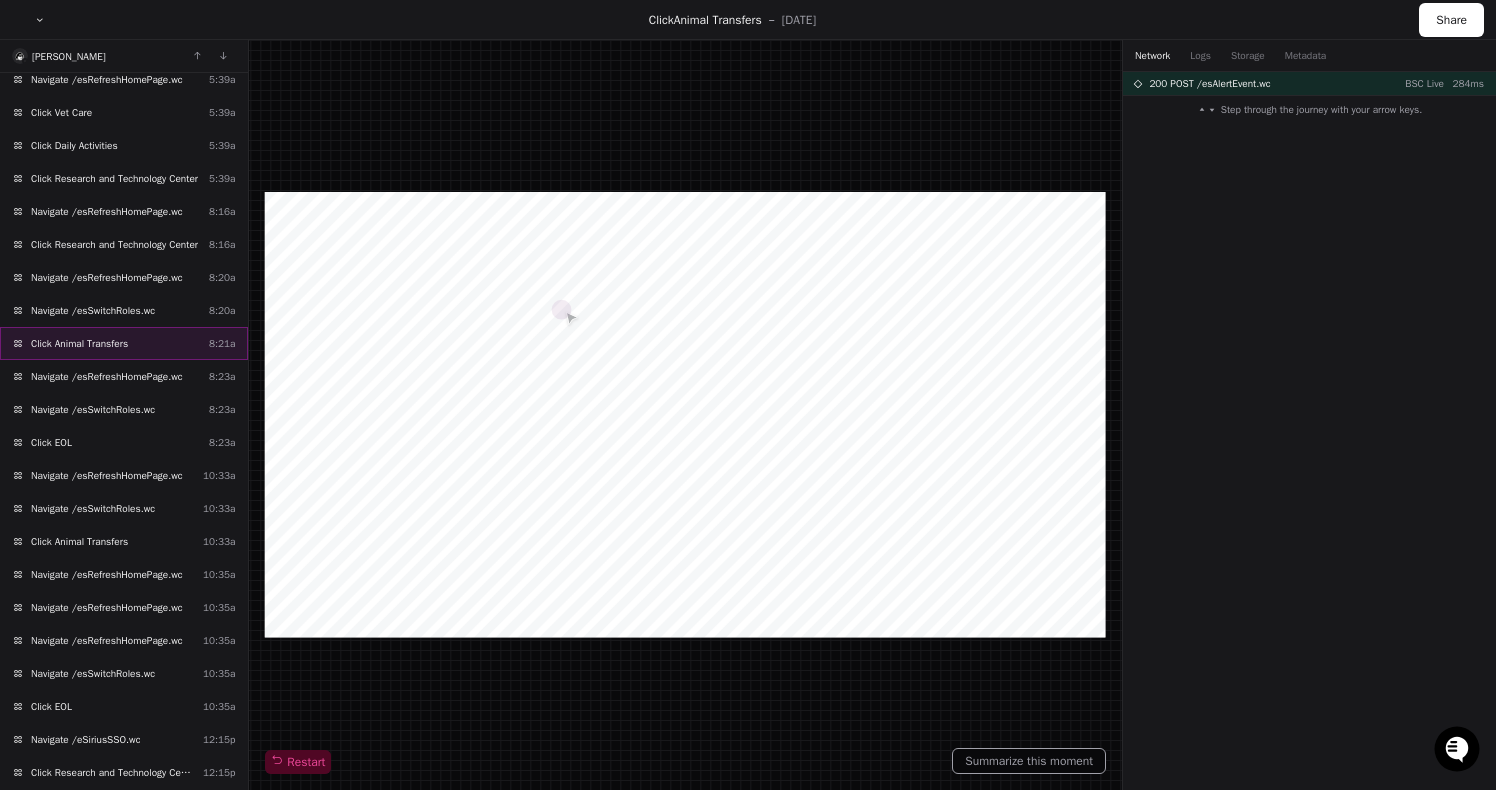 scroll, scrollTop: 1531, scrollLeft: 0, axis: vertical 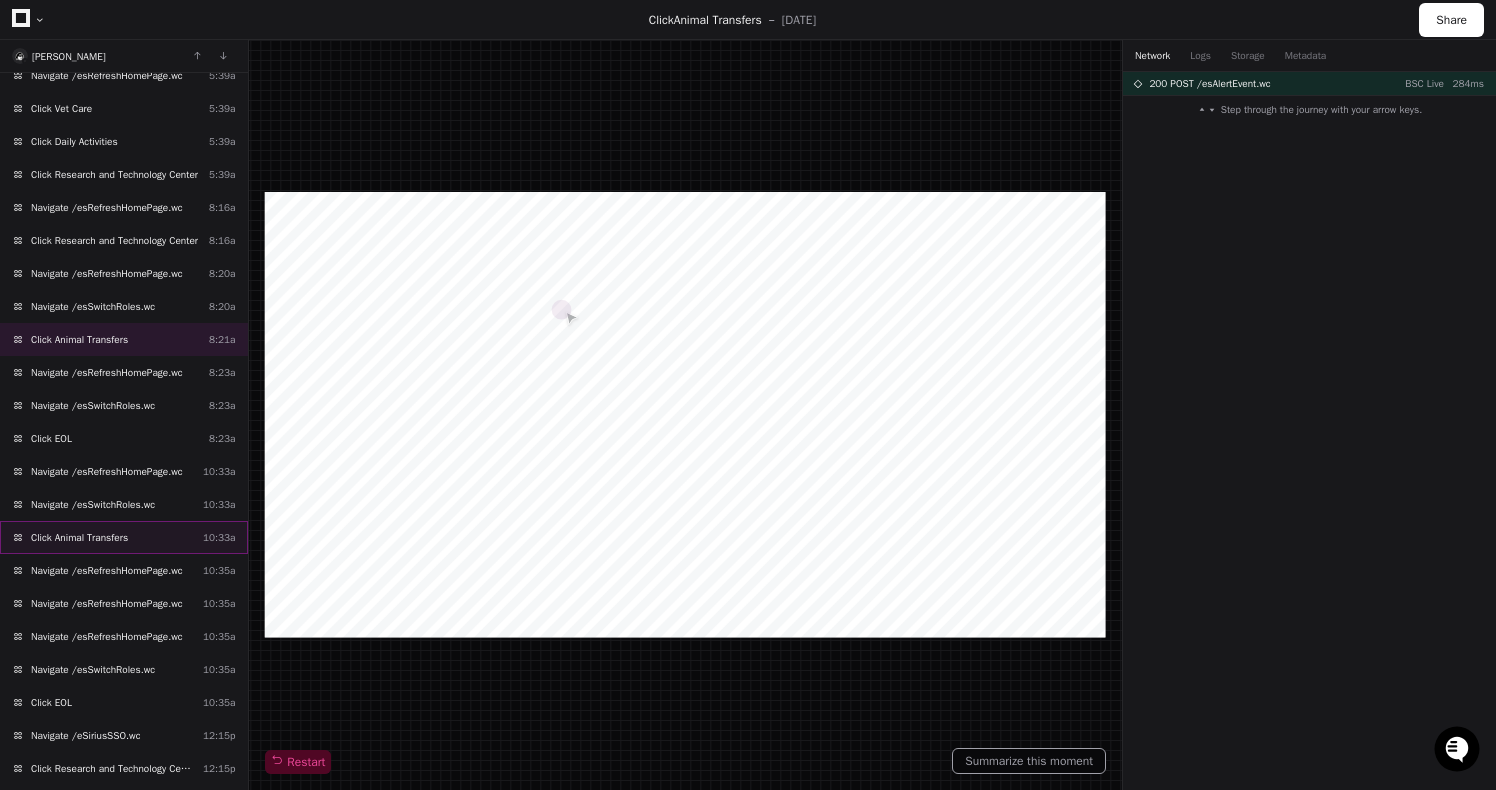 click on "Click Animal Transfers  10:33a" 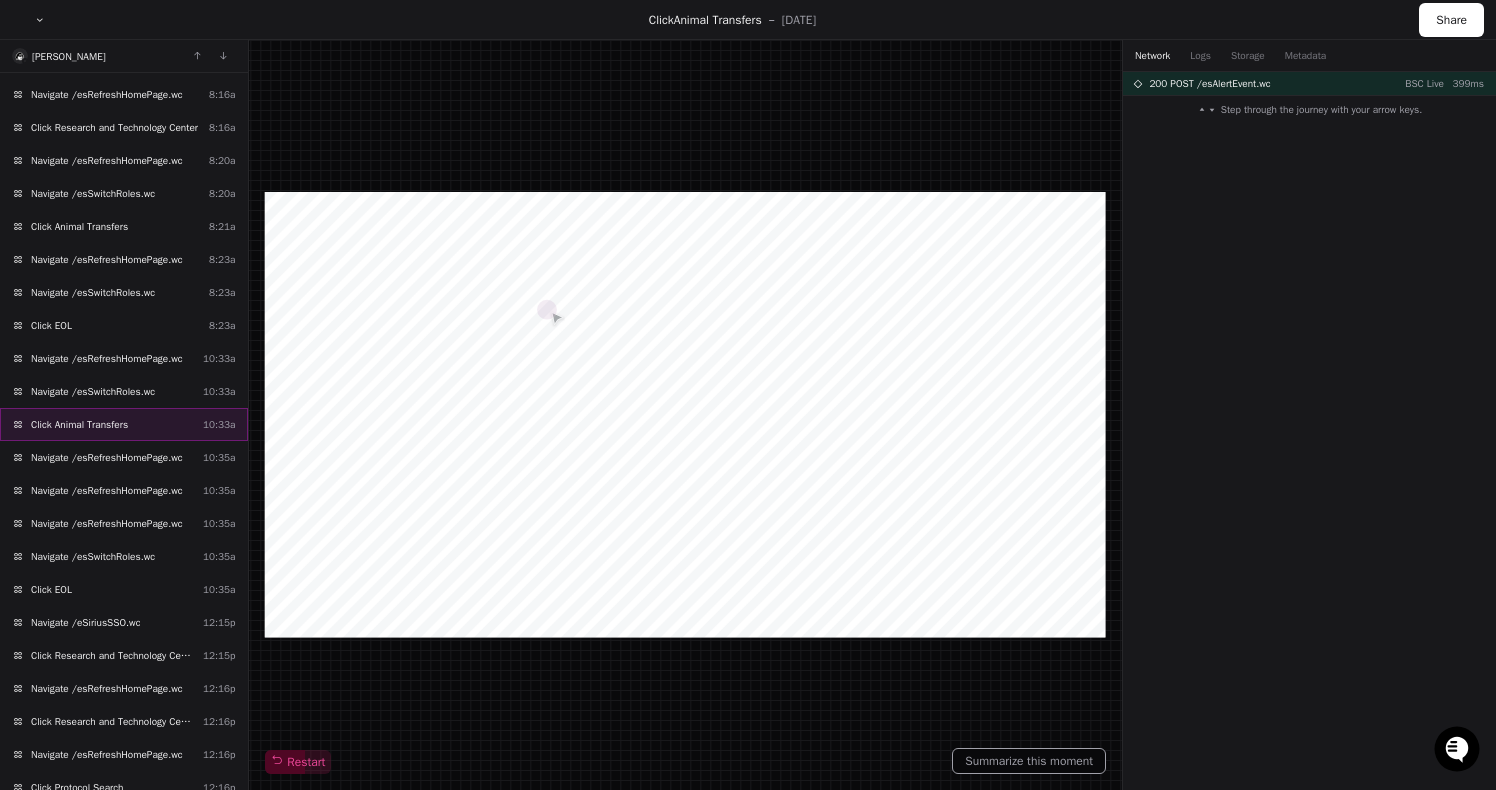 scroll, scrollTop: 1651, scrollLeft: 0, axis: vertical 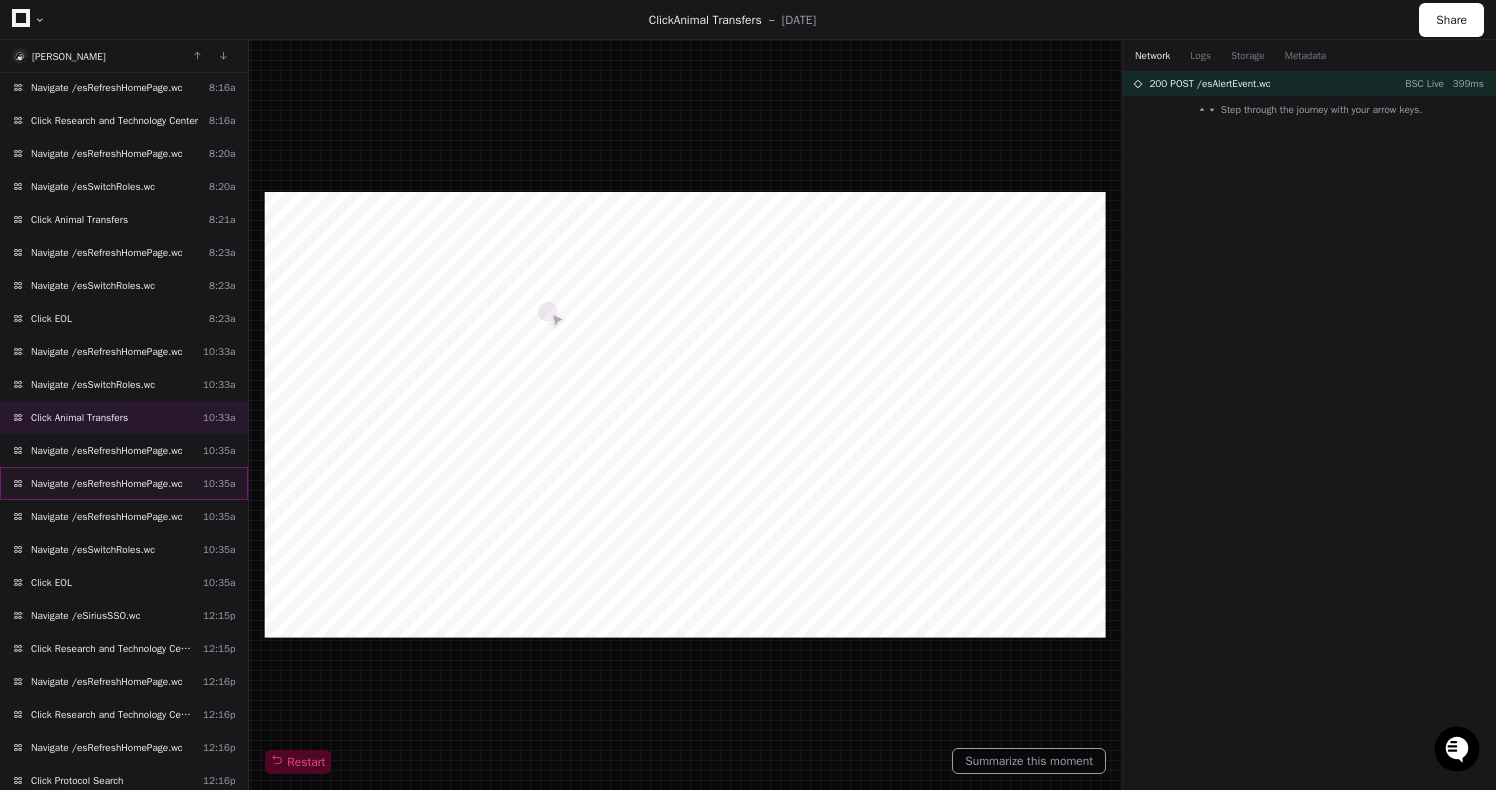 click on "Navigate /esRefreshHomePage.wc  10:35a" 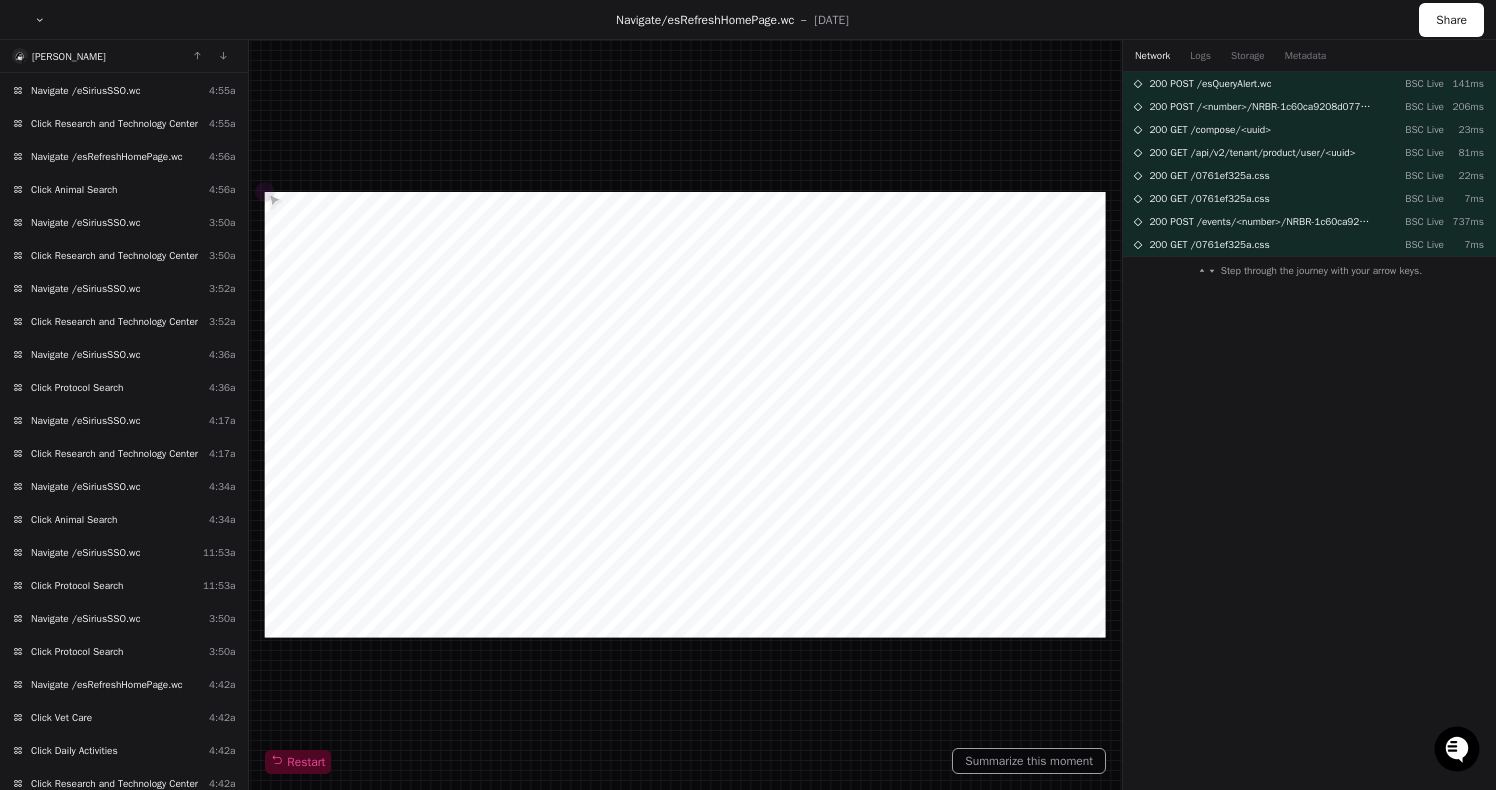 scroll, scrollTop: 0, scrollLeft: 0, axis: both 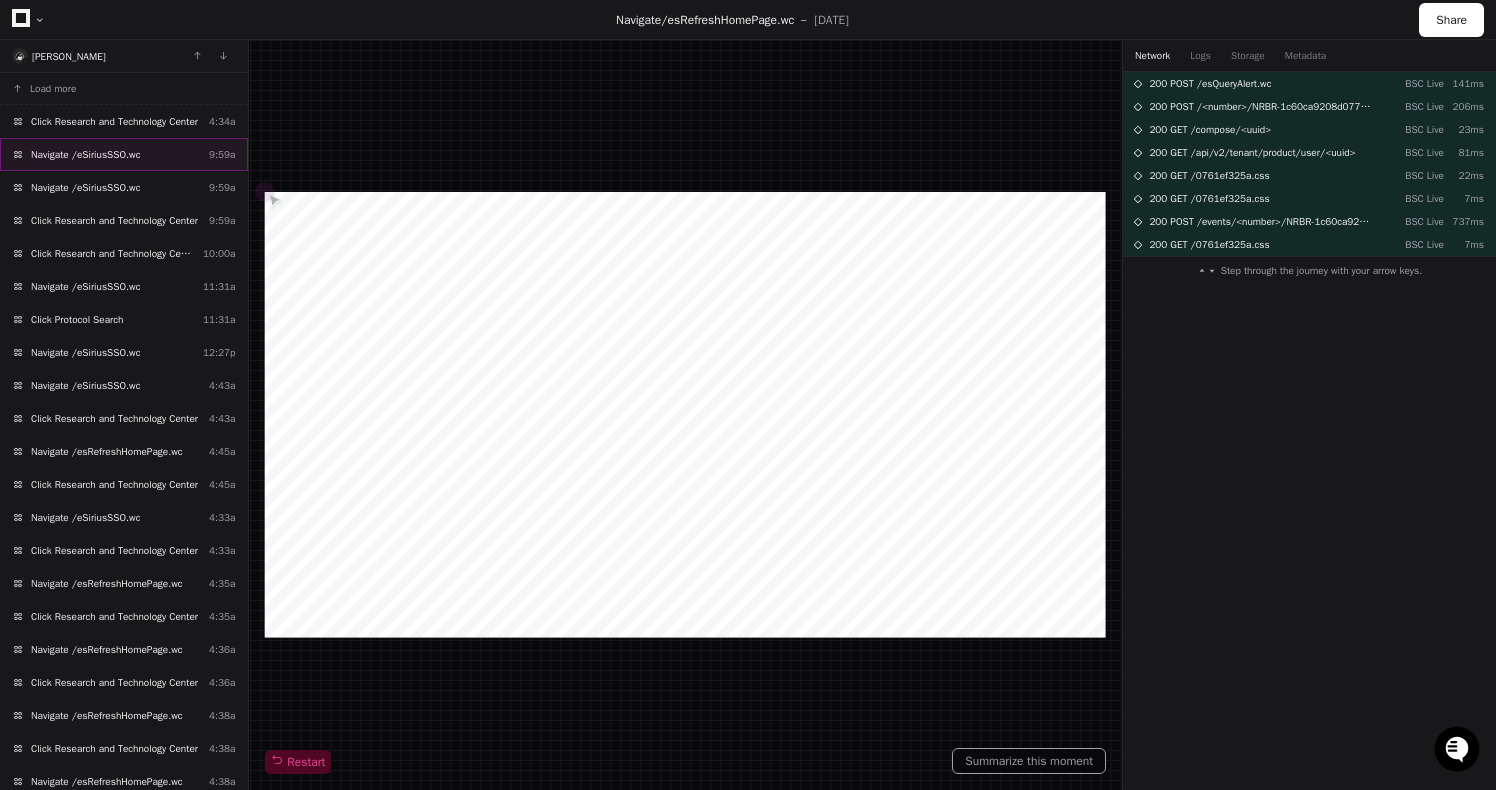 click on "Navigate /eSiriusSSO.wc" 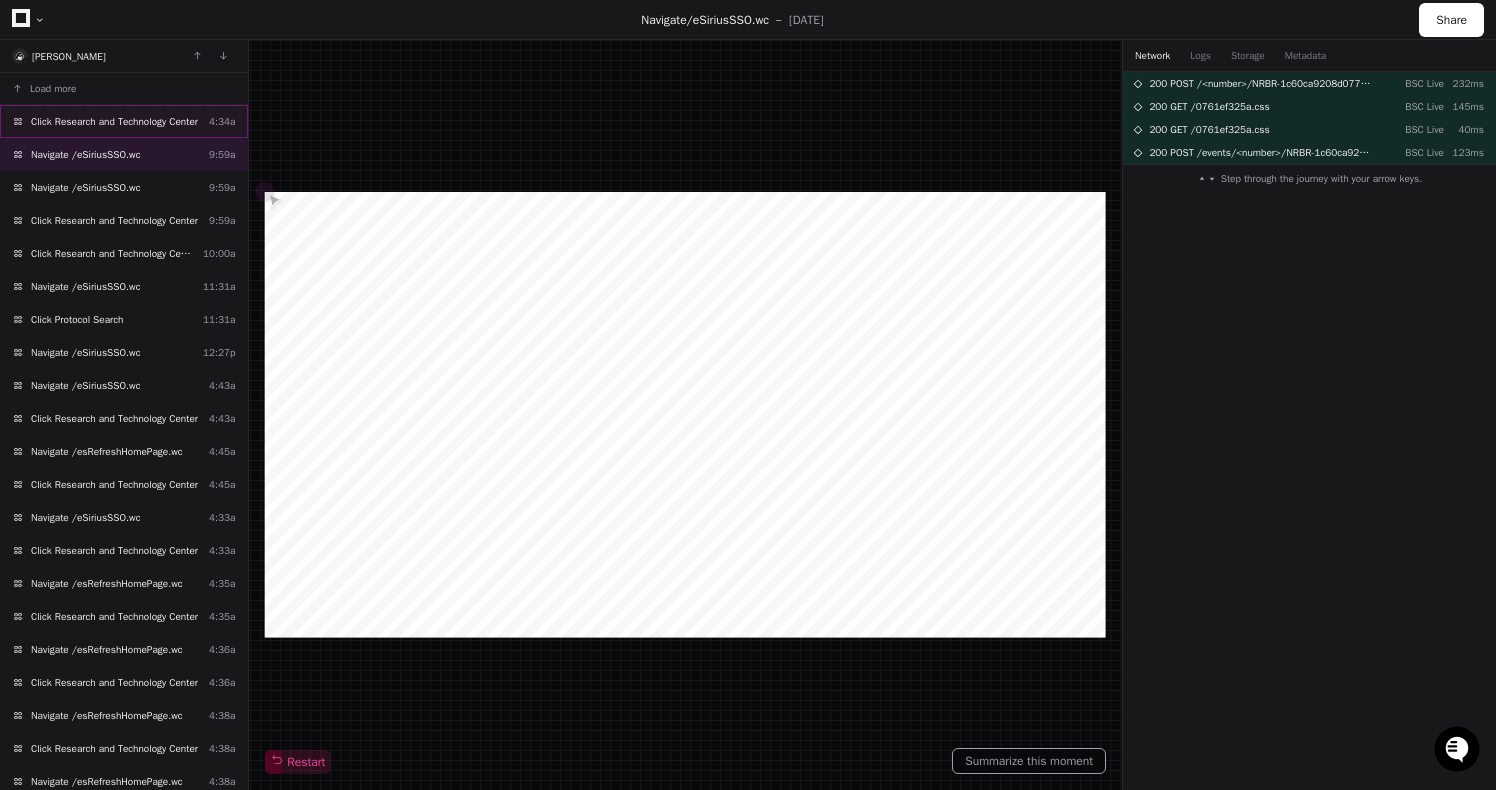 click on "Click Research and Technology Center  4:34a" 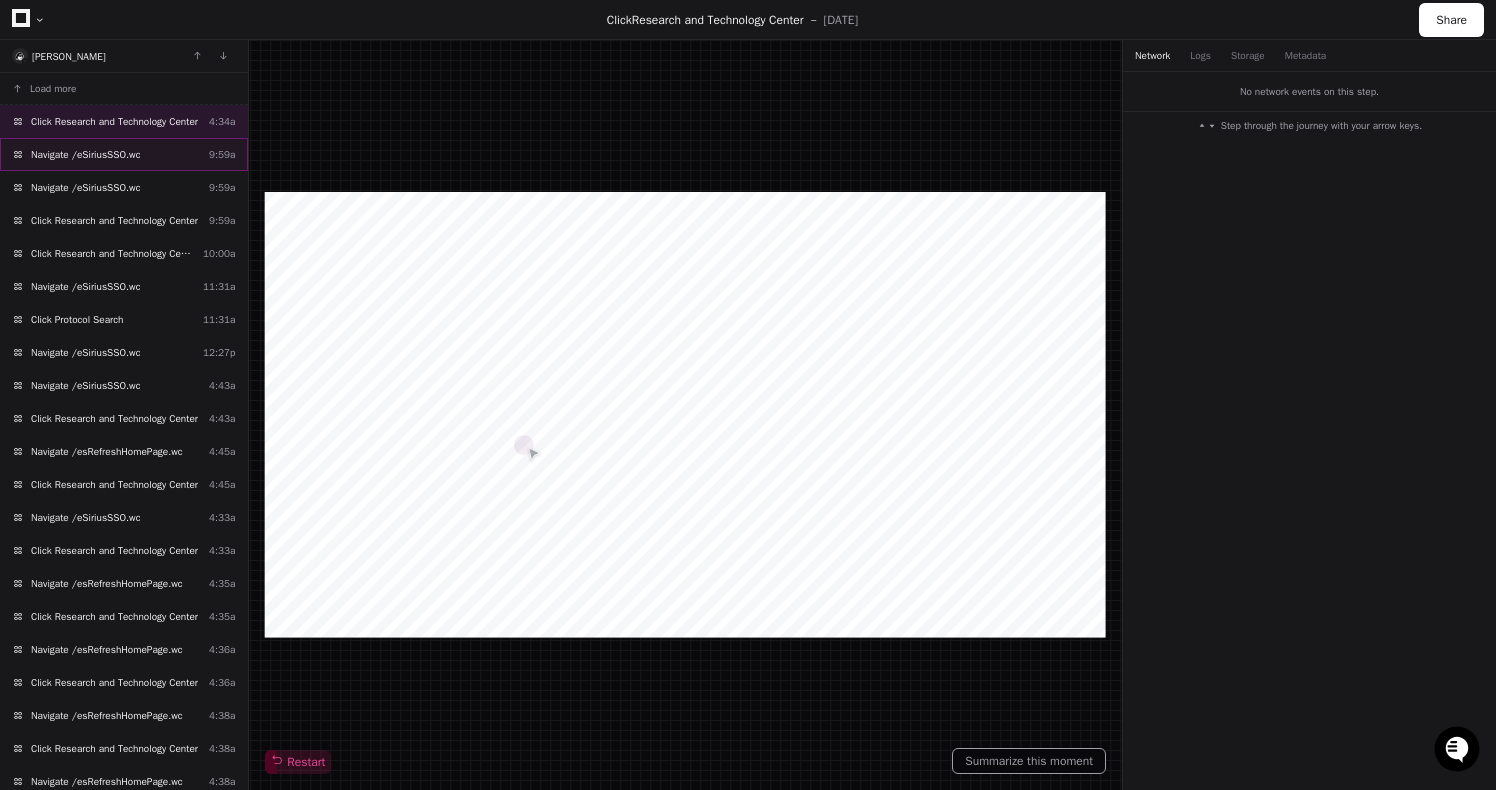 click on "Navigate /eSiriusSSO.wc  9:59a" 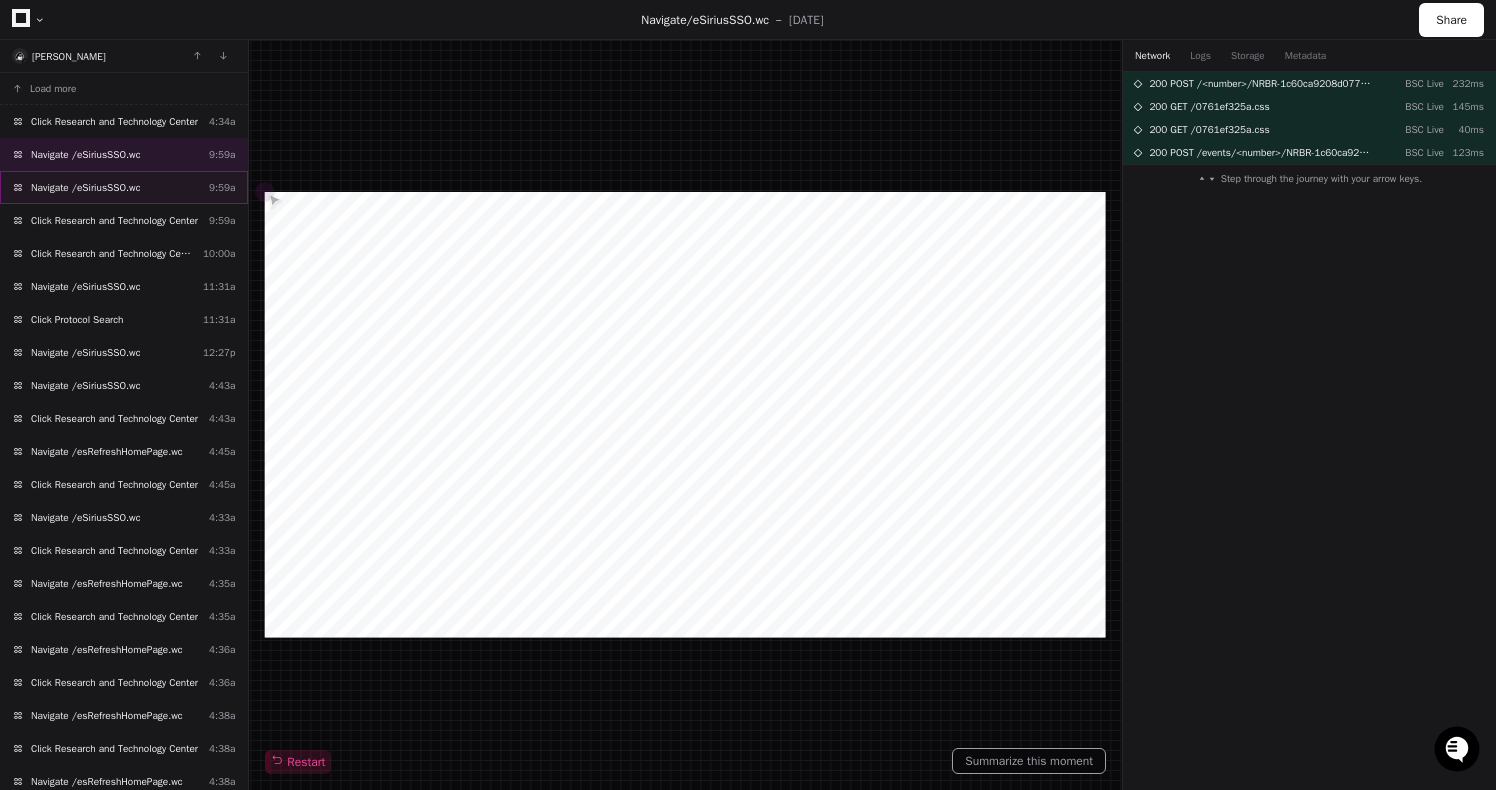 click on "Navigate /eSiriusSSO.wc" 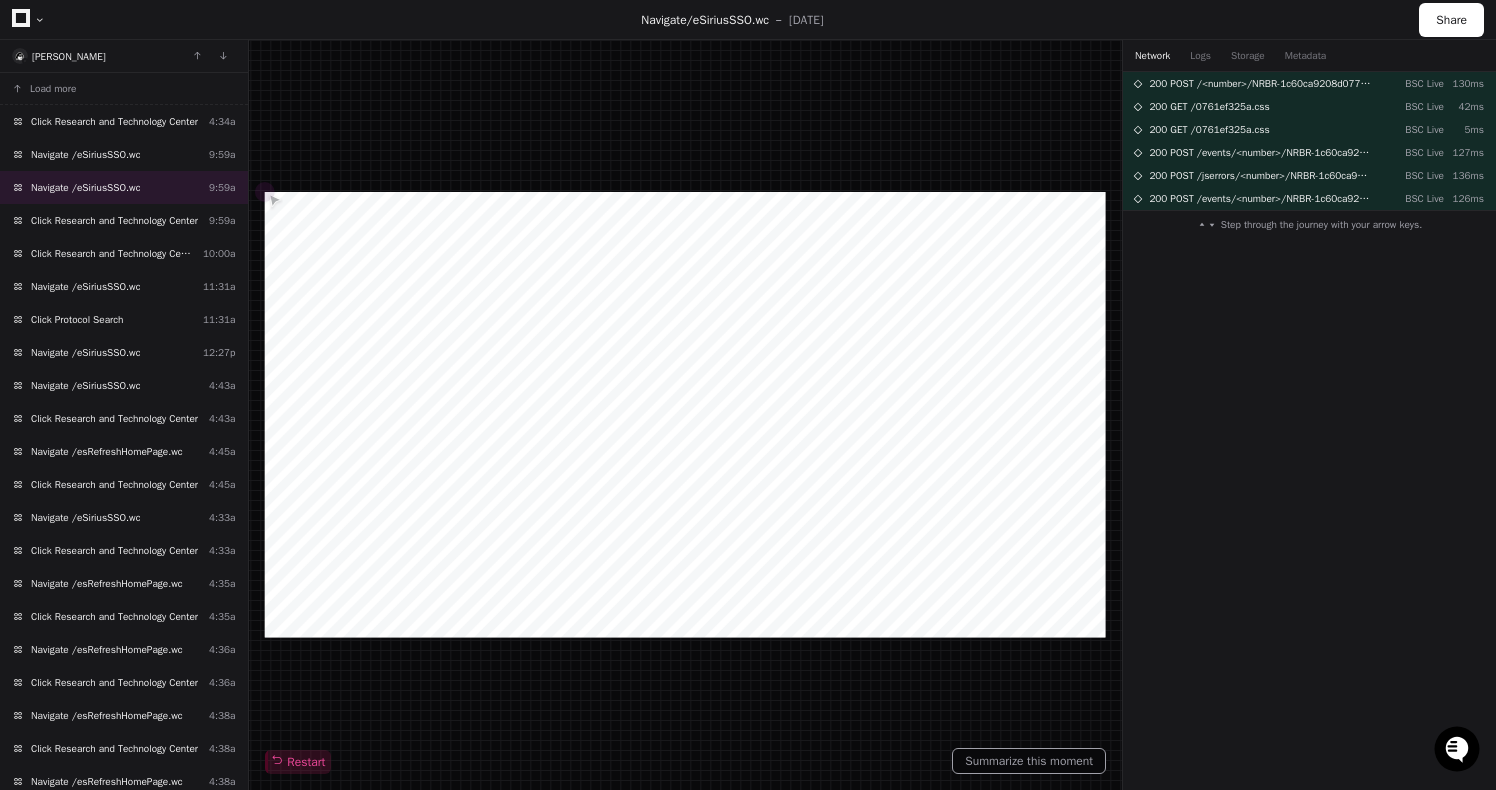 scroll, scrollTop: 40, scrollLeft: 0, axis: vertical 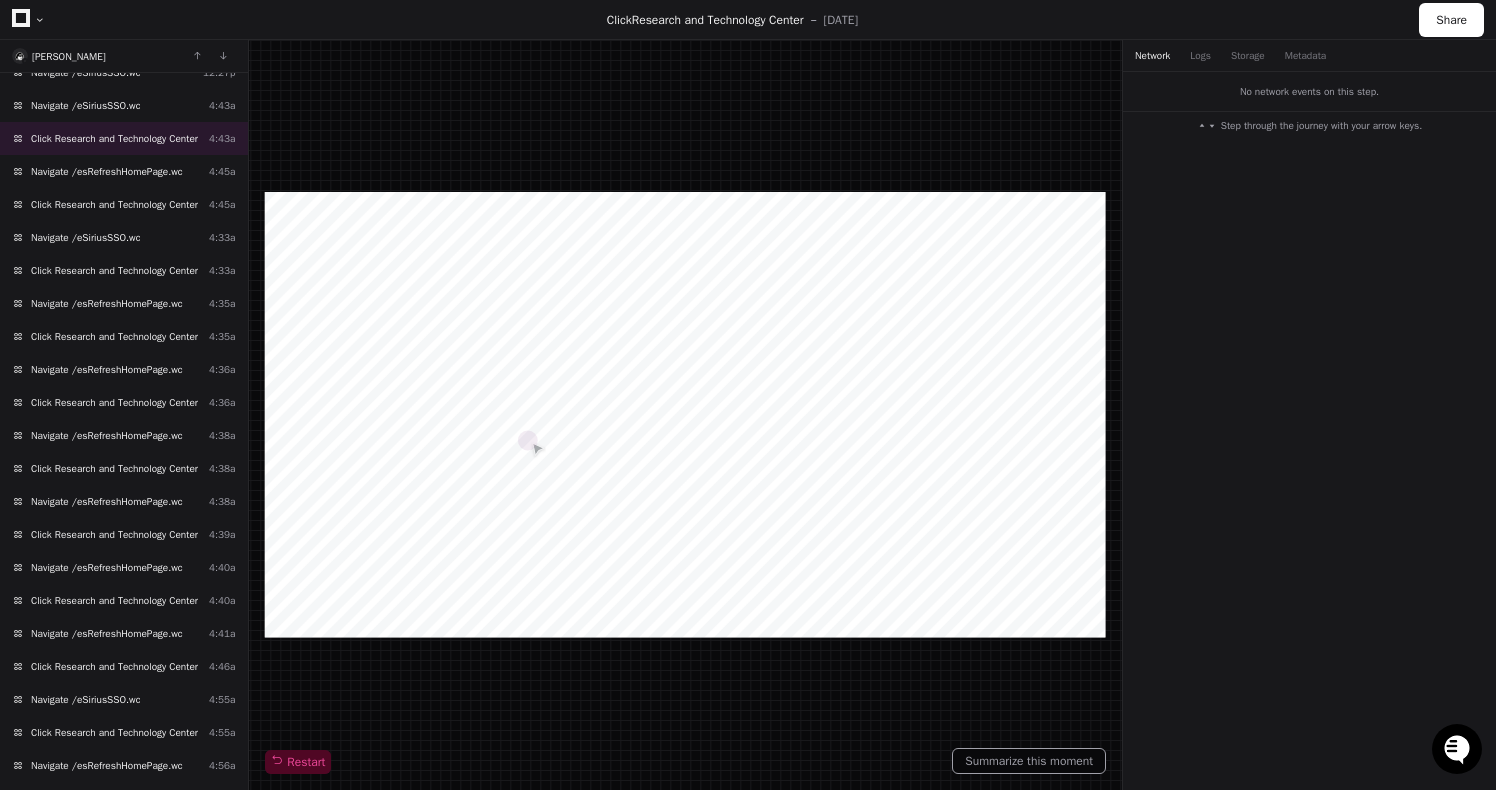 click 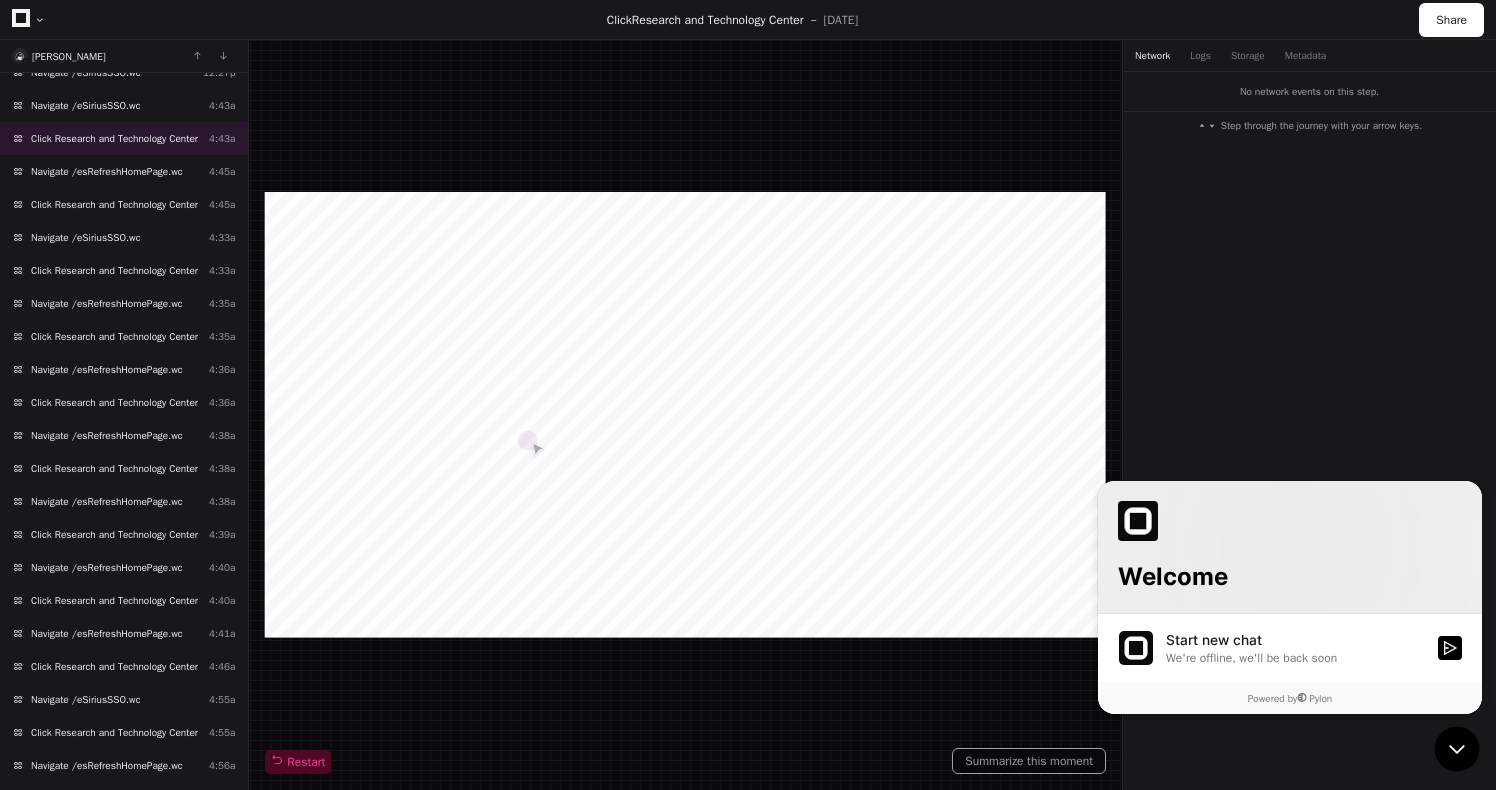 click on "No network events on this step.  Step through the journey with your arrow keys." 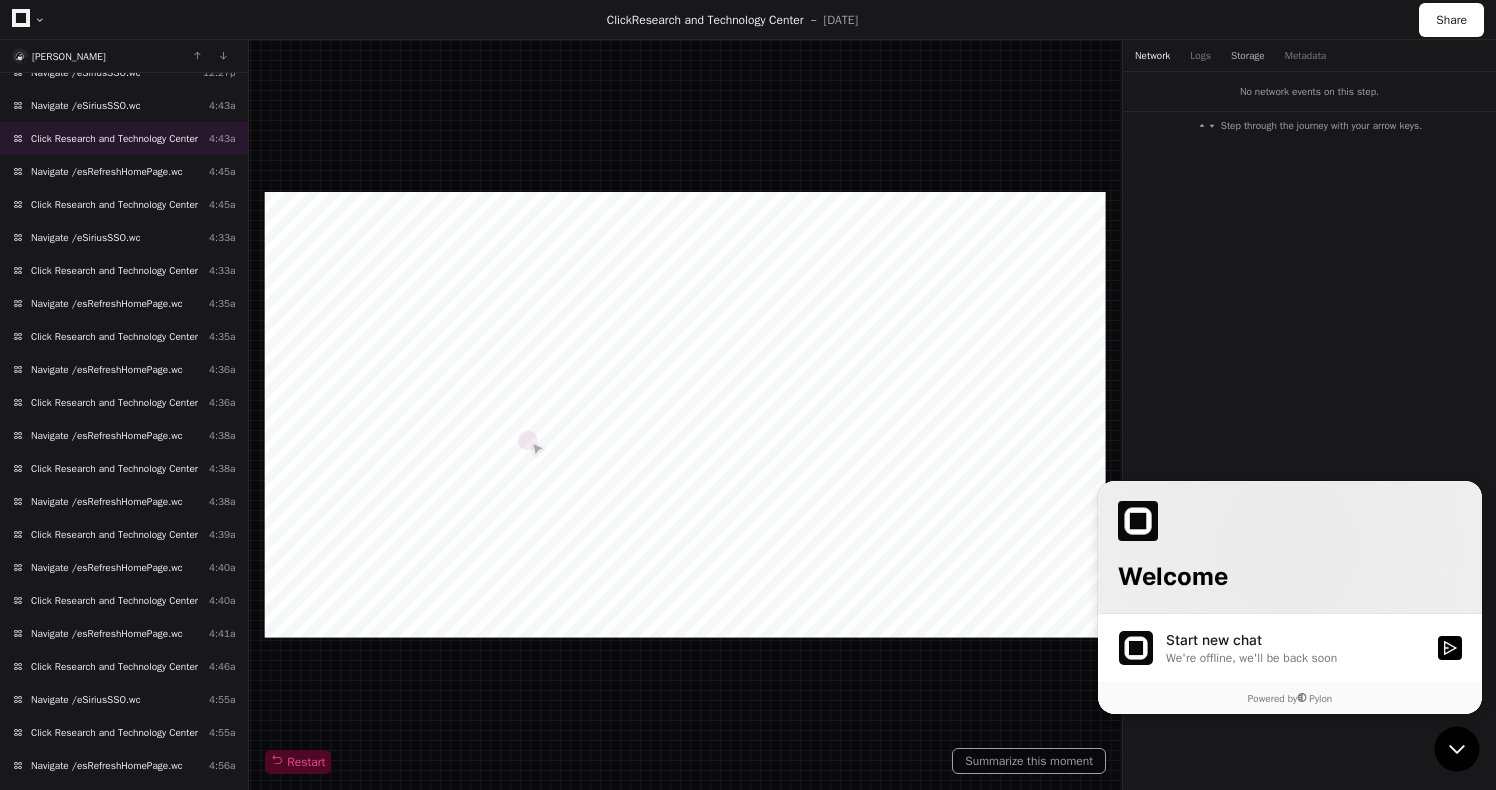 click on "Storage" 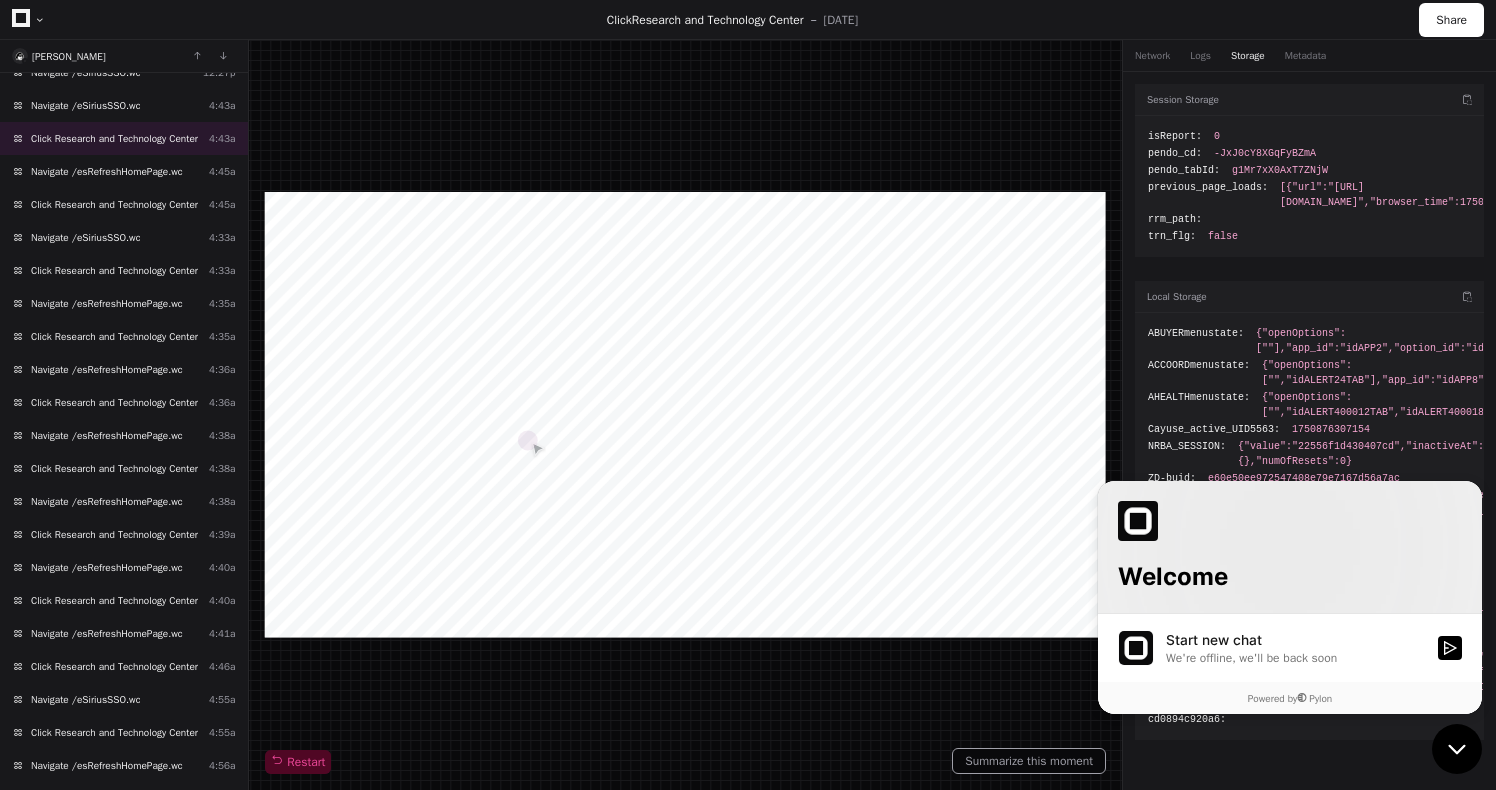 click 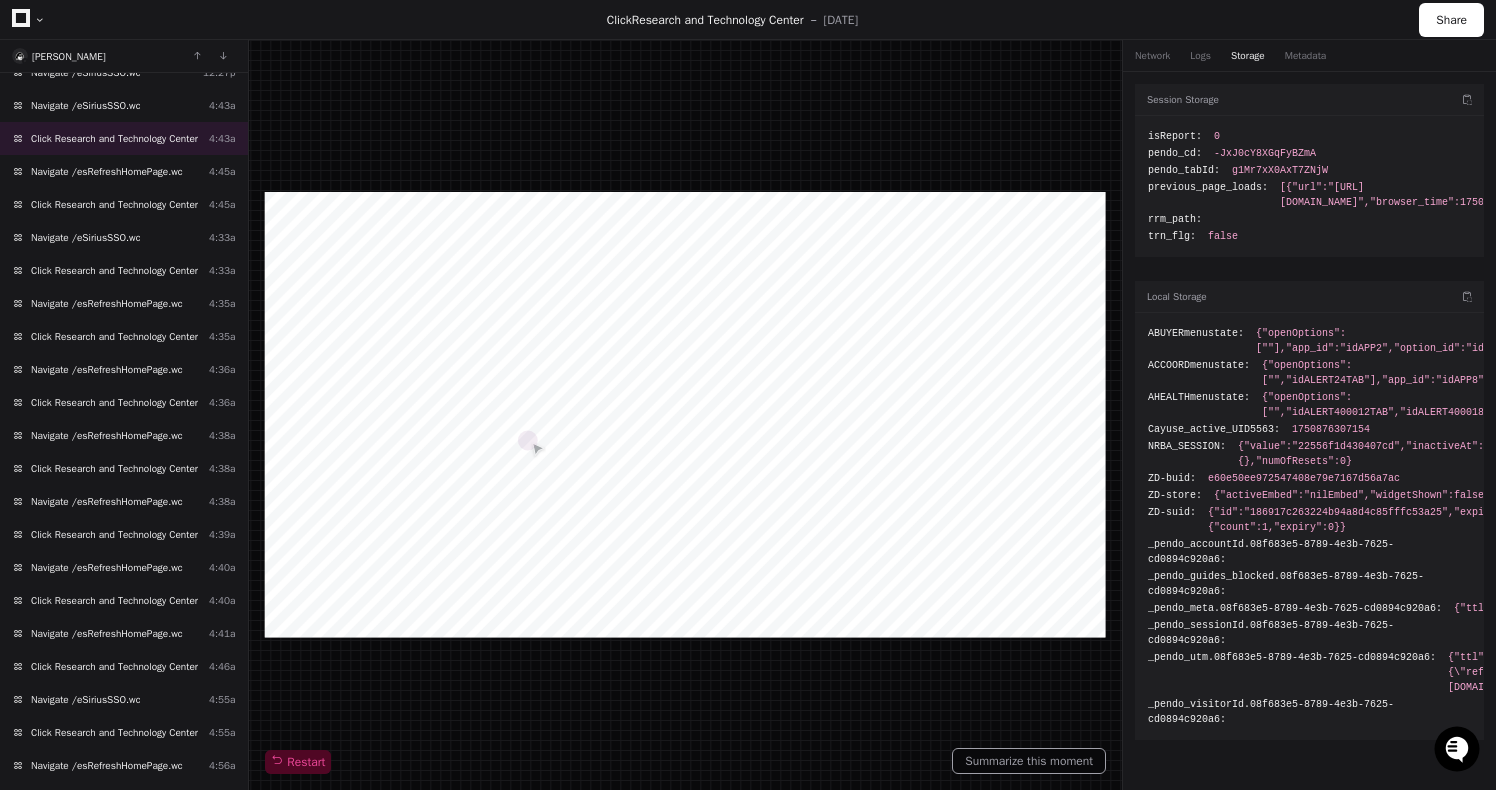 click on "Network  Logs  Storage  Metadata" 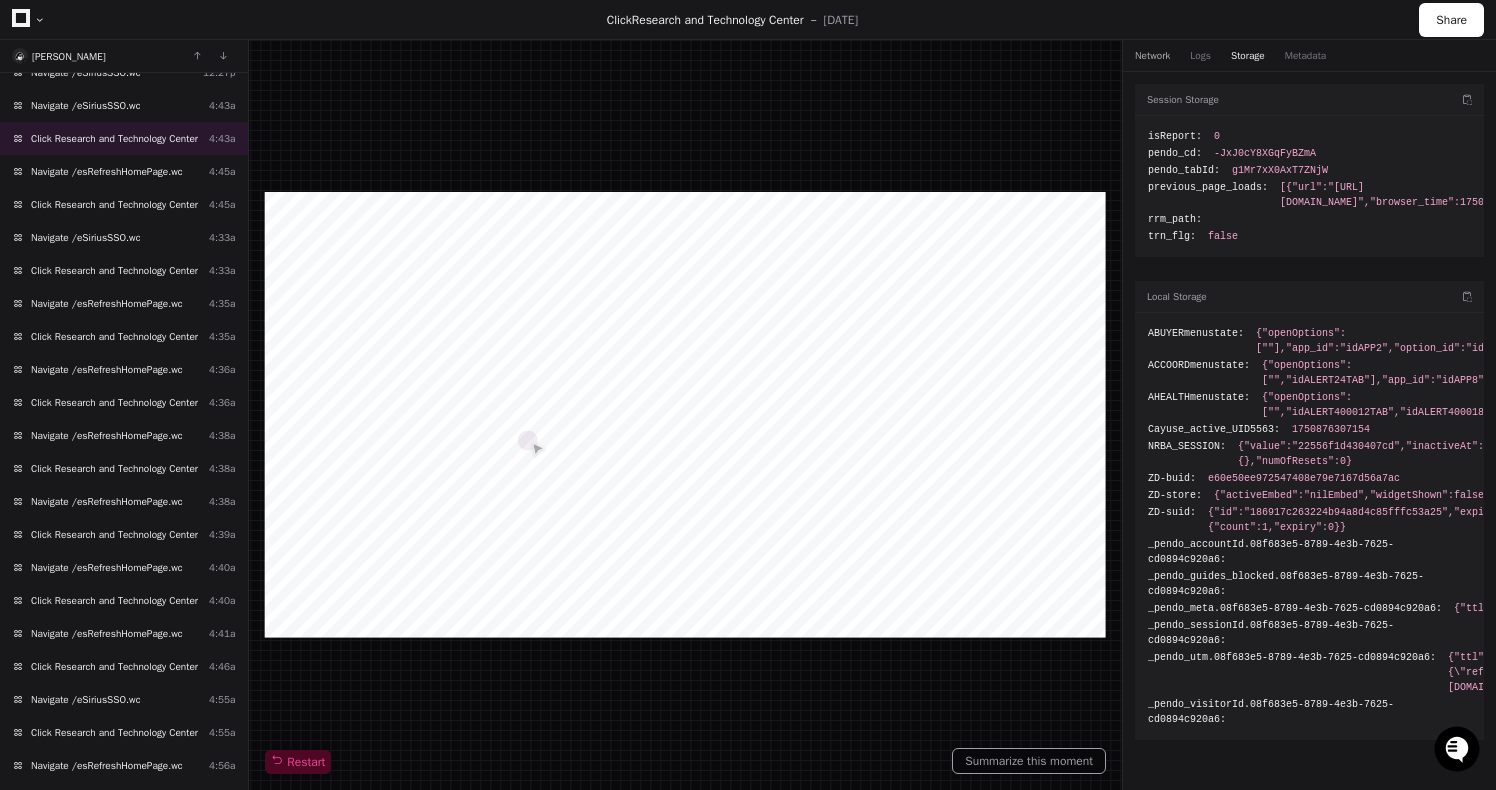 click on "Network" 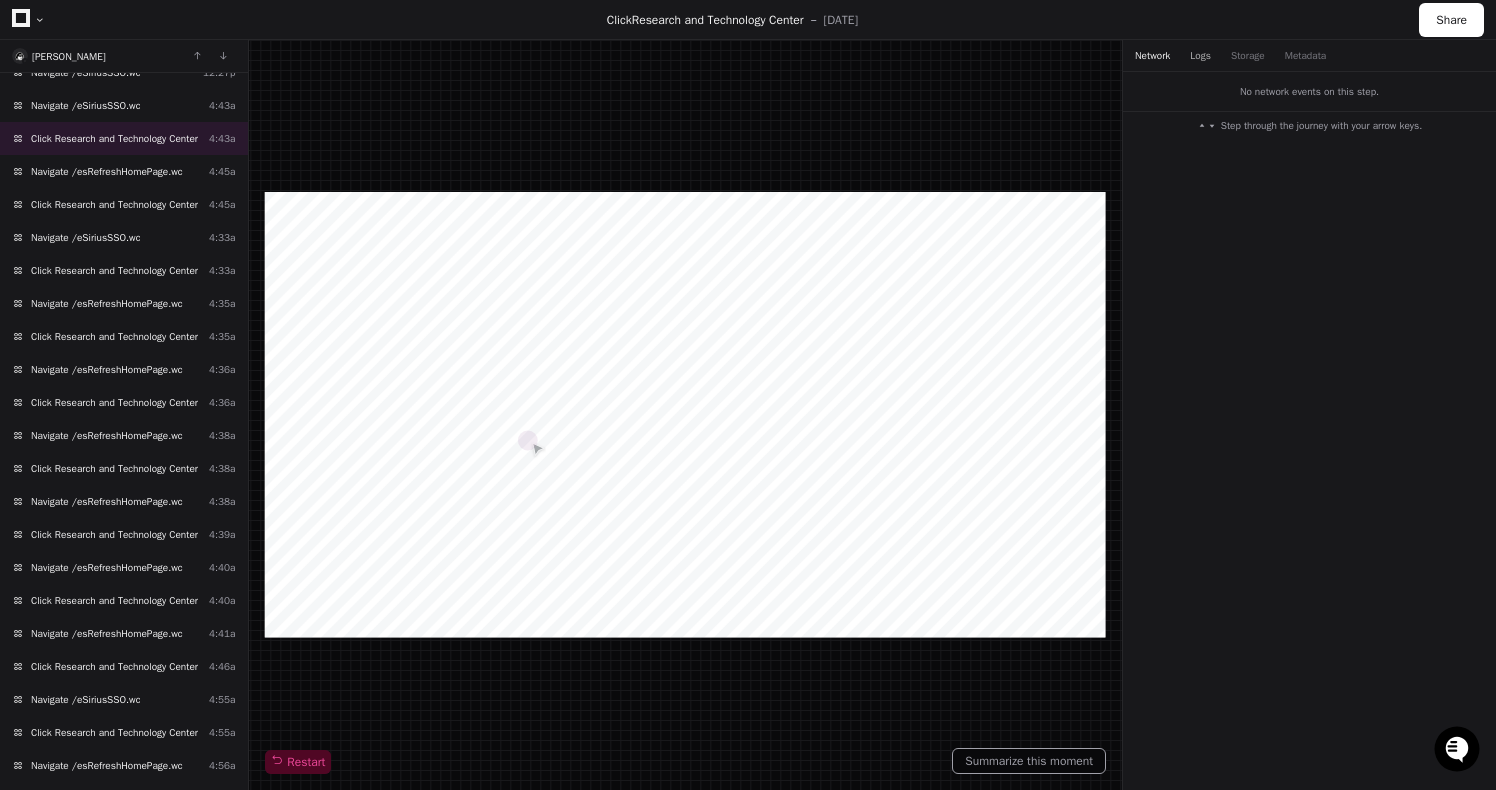 click on "Logs" 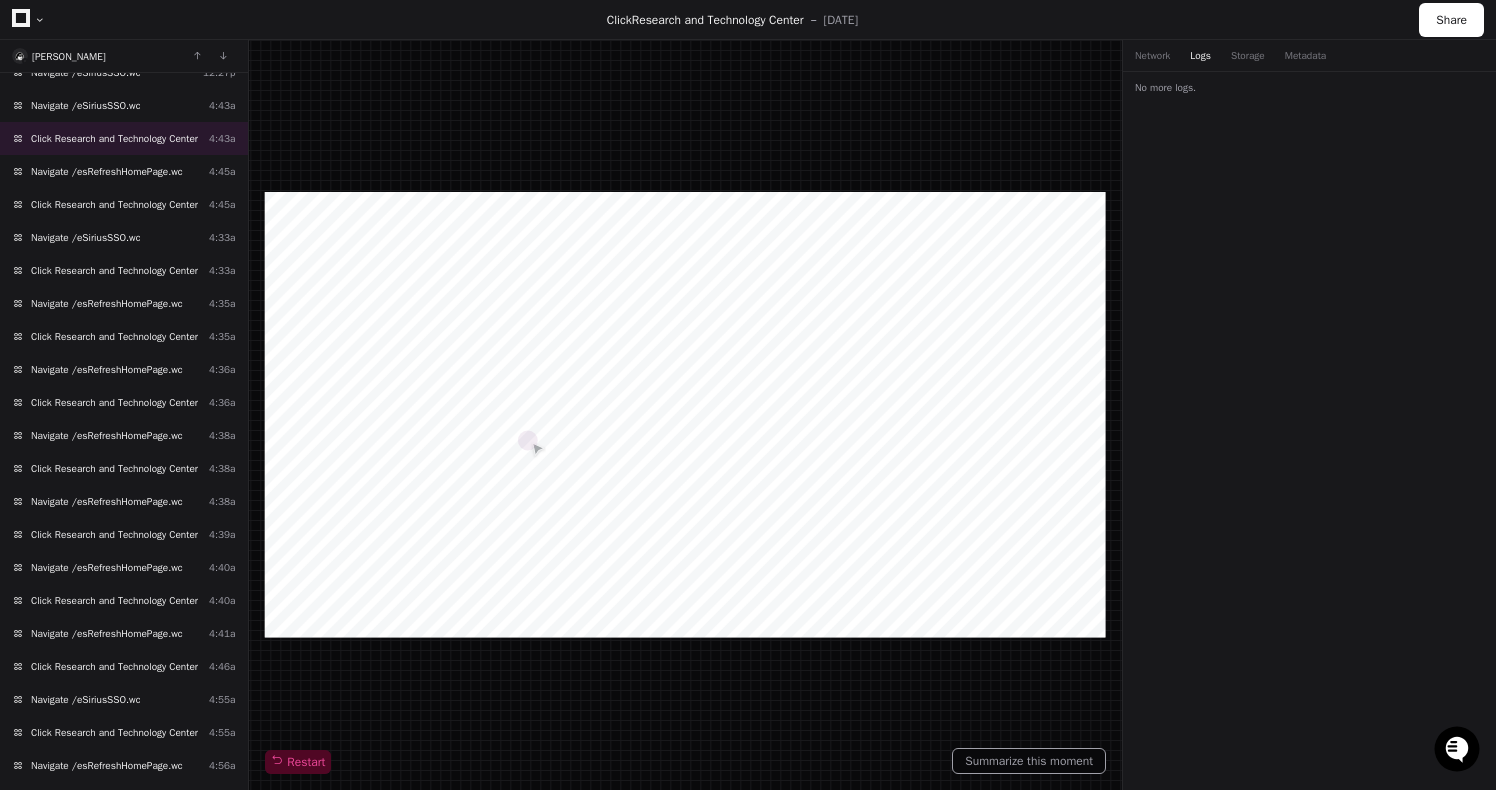 click on "Network  Logs  Storage  Metadata" 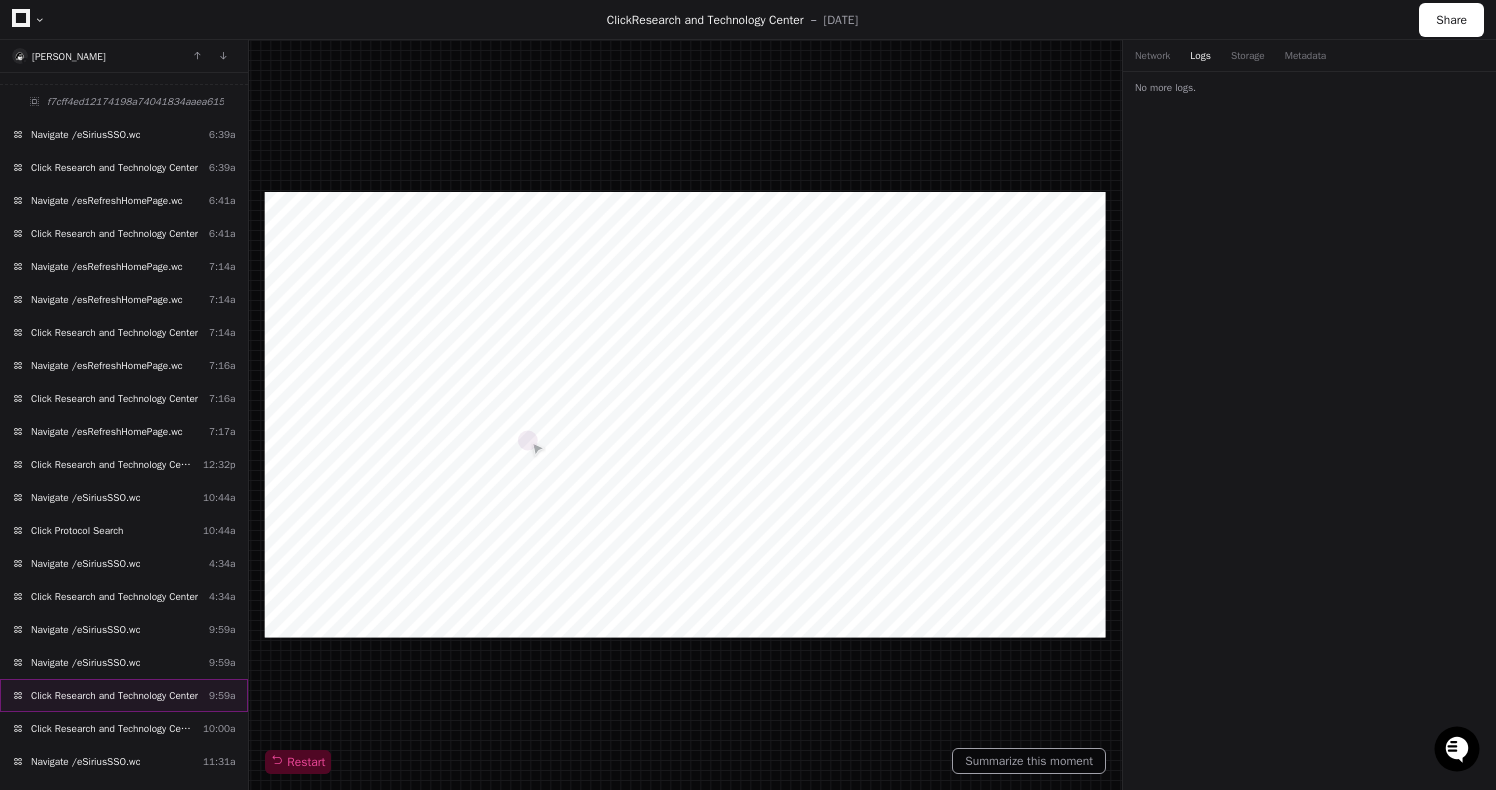 scroll, scrollTop: 0, scrollLeft: 0, axis: both 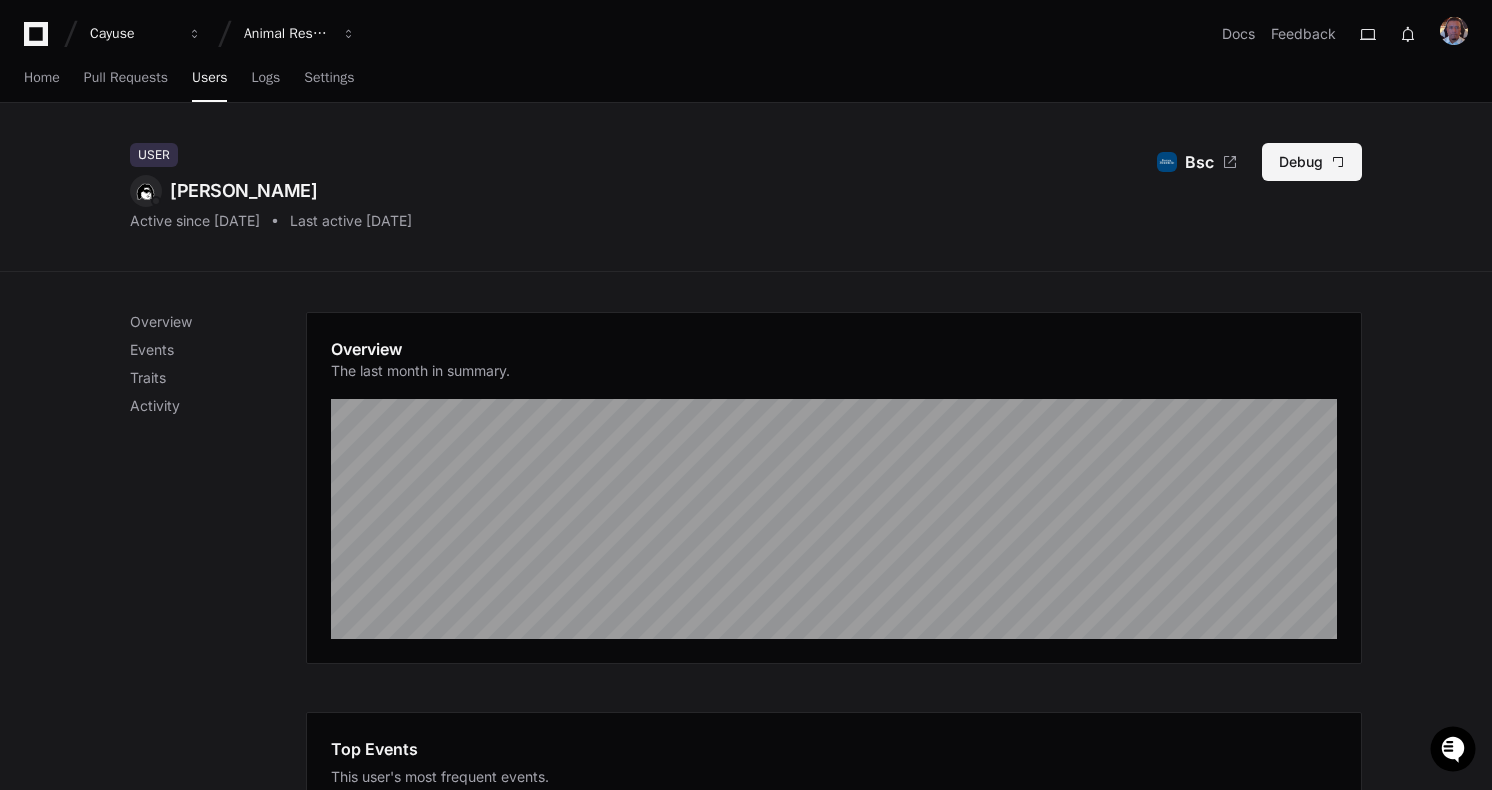 click on "Debug" 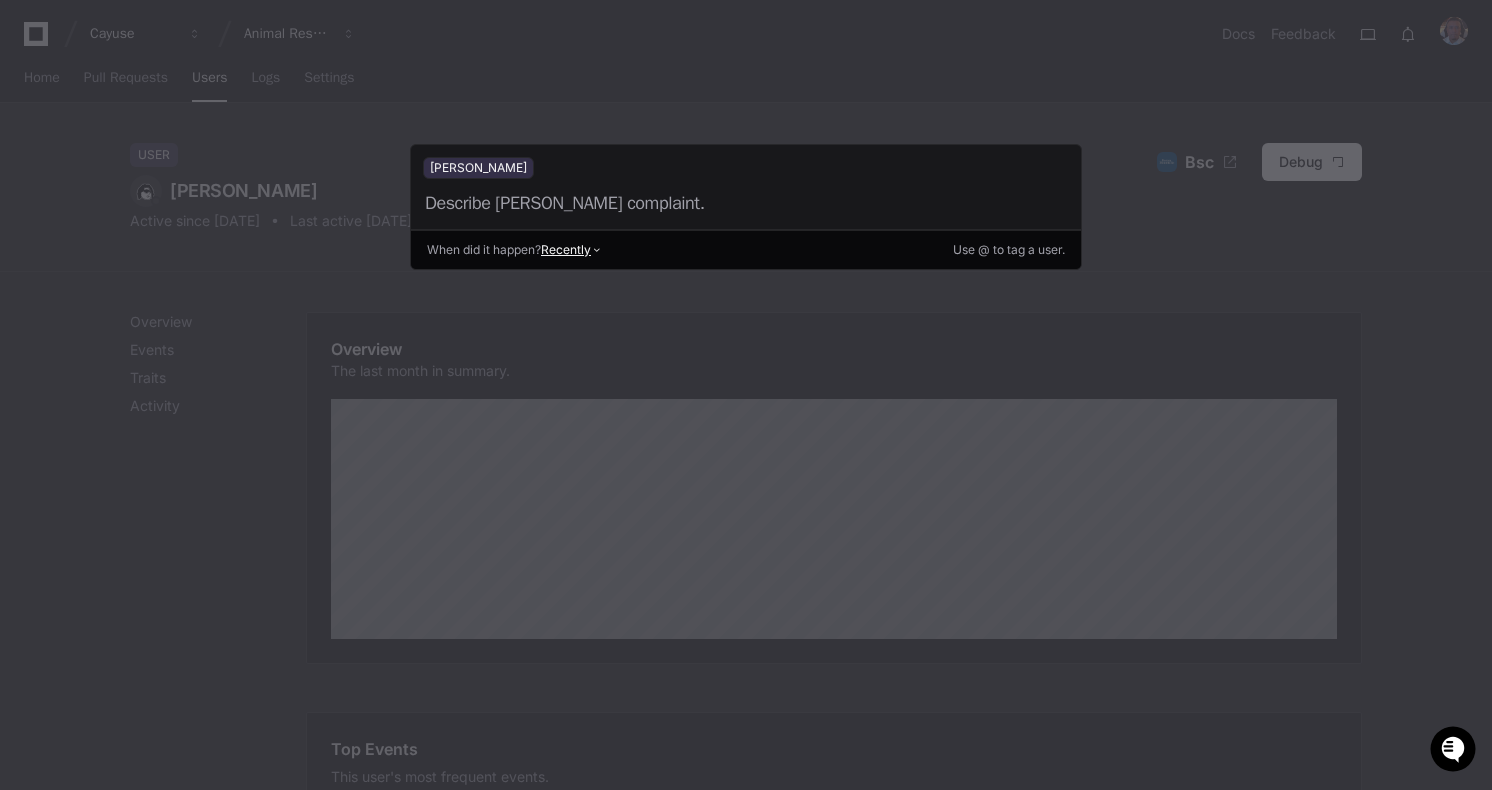 click on "Recently" at bounding box center [566, 250] 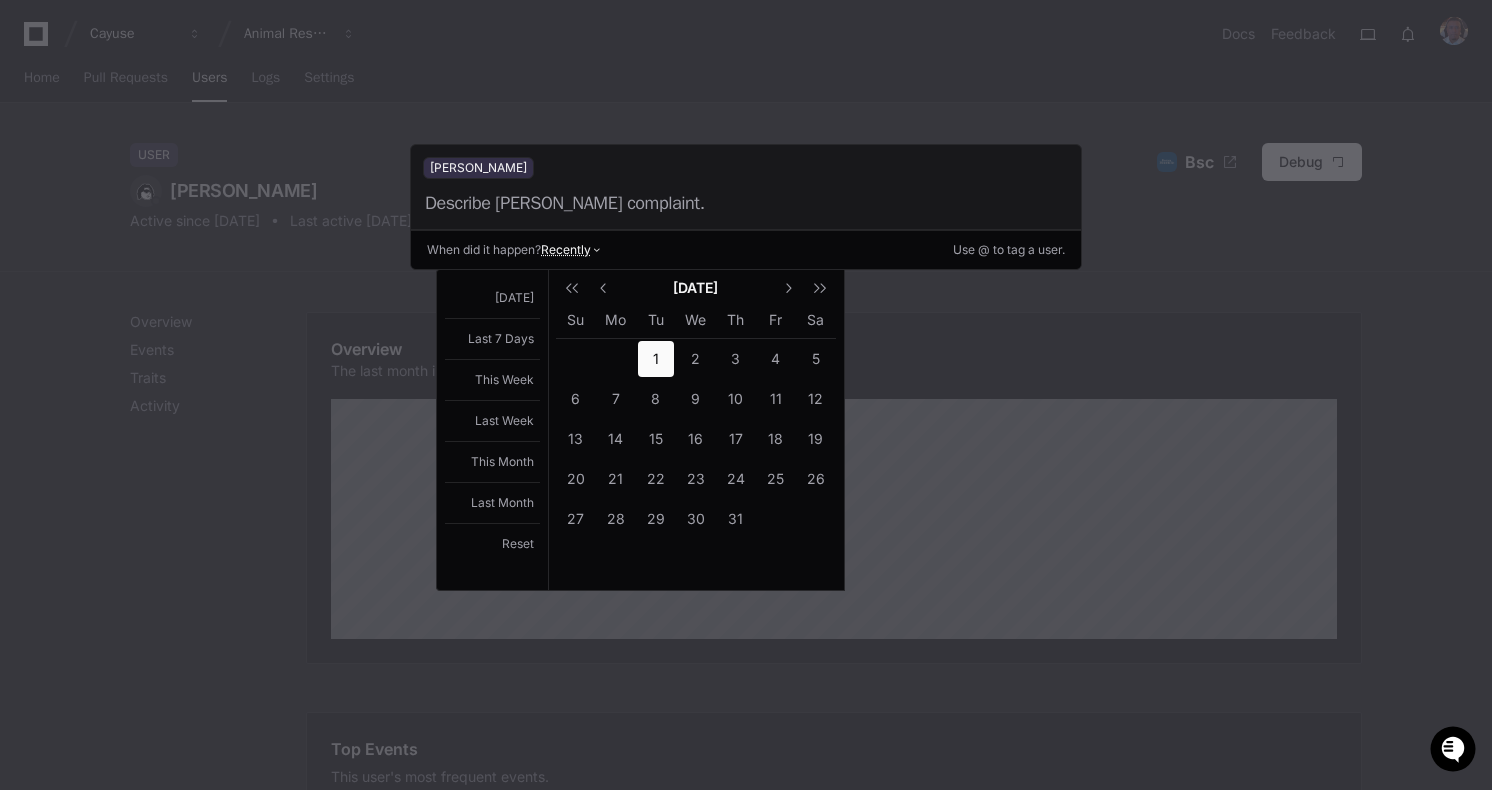 click on "1" at bounding box center (656, 359) 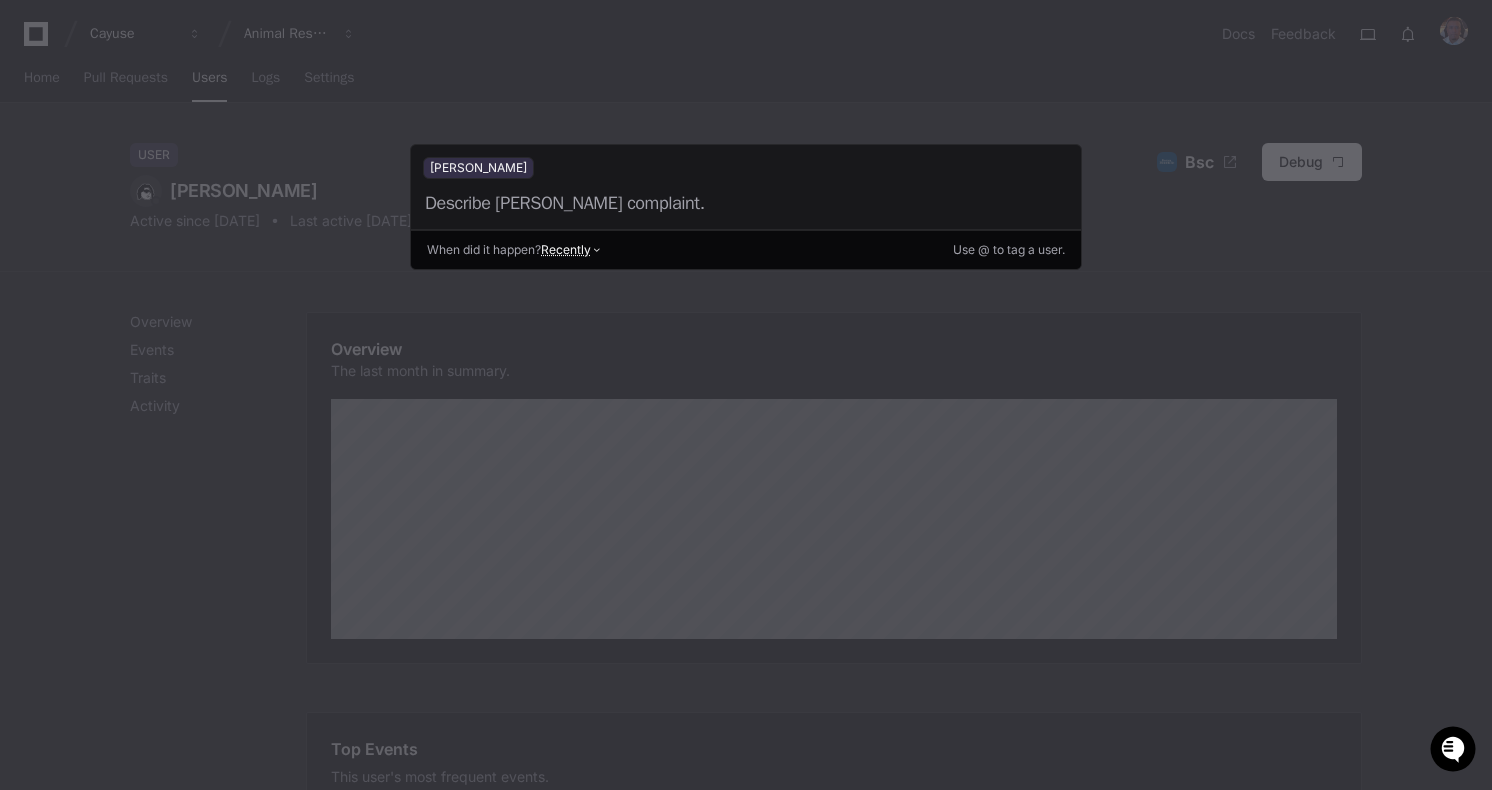 type on "**********" 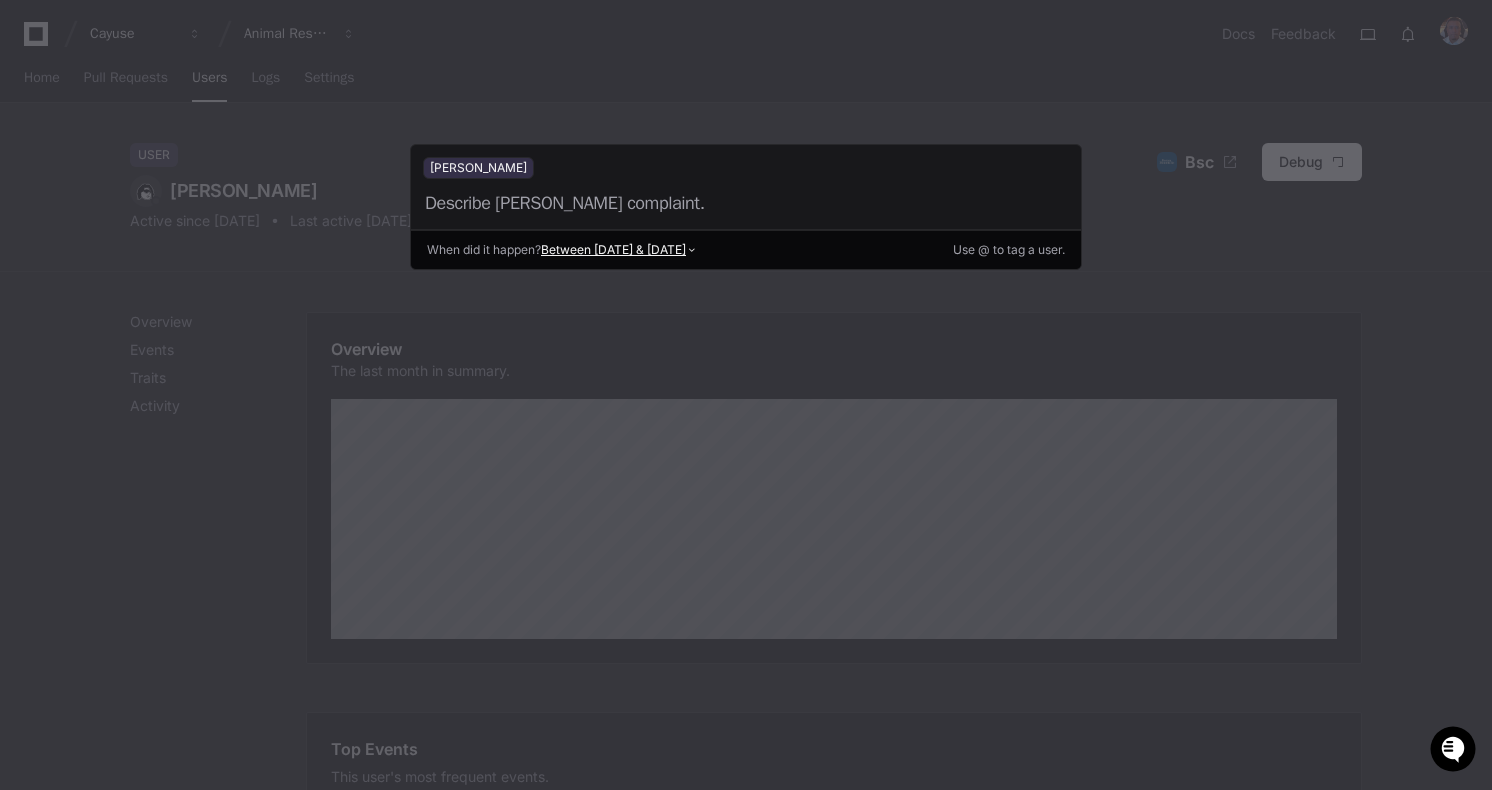 click on "Between 10 days ago & 9 days ago" at bounding box center (613, 250) 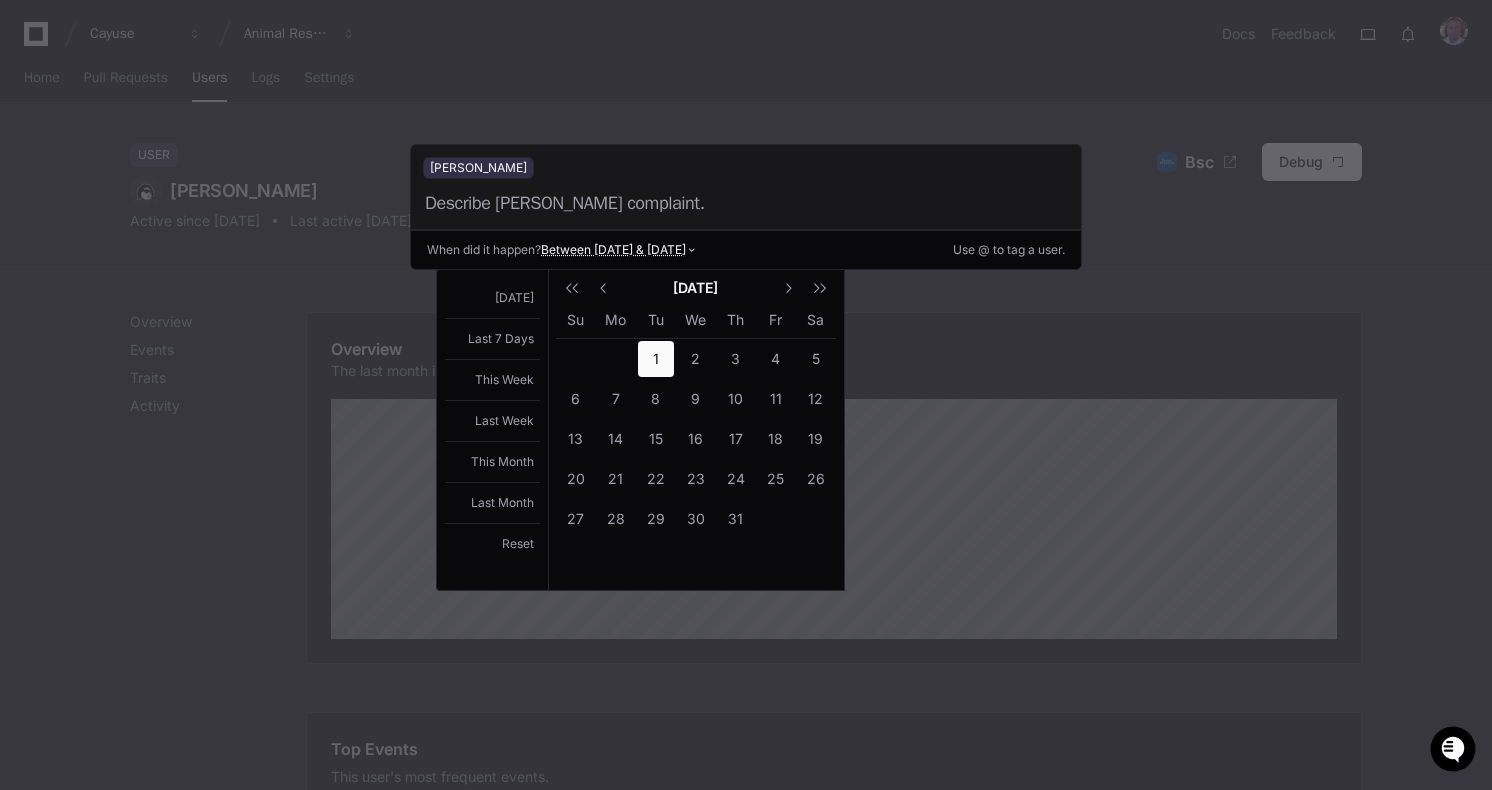 click on "1" at bounding box center (656, 359) 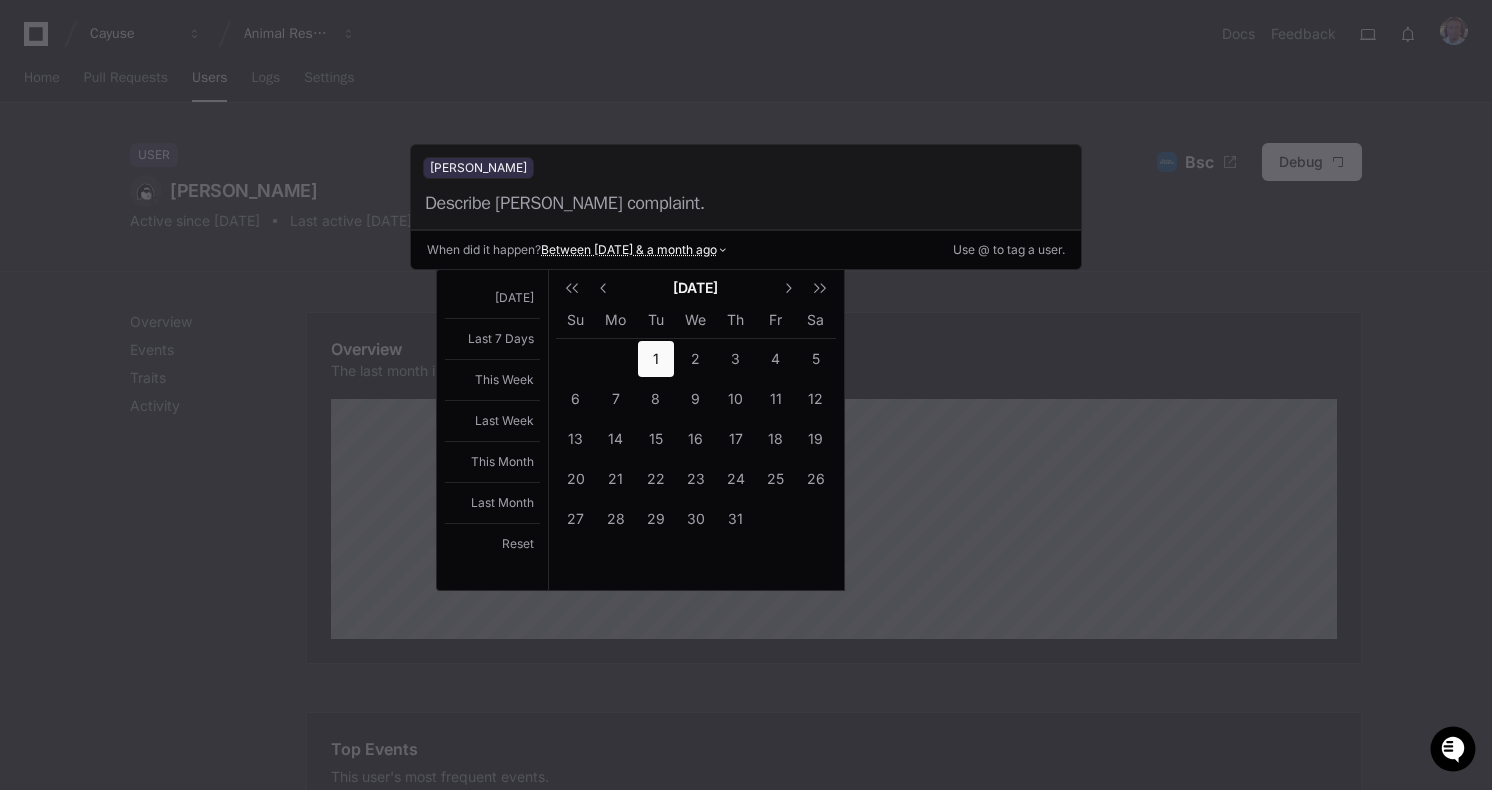 click on "1" at bounding box center (656, 359) 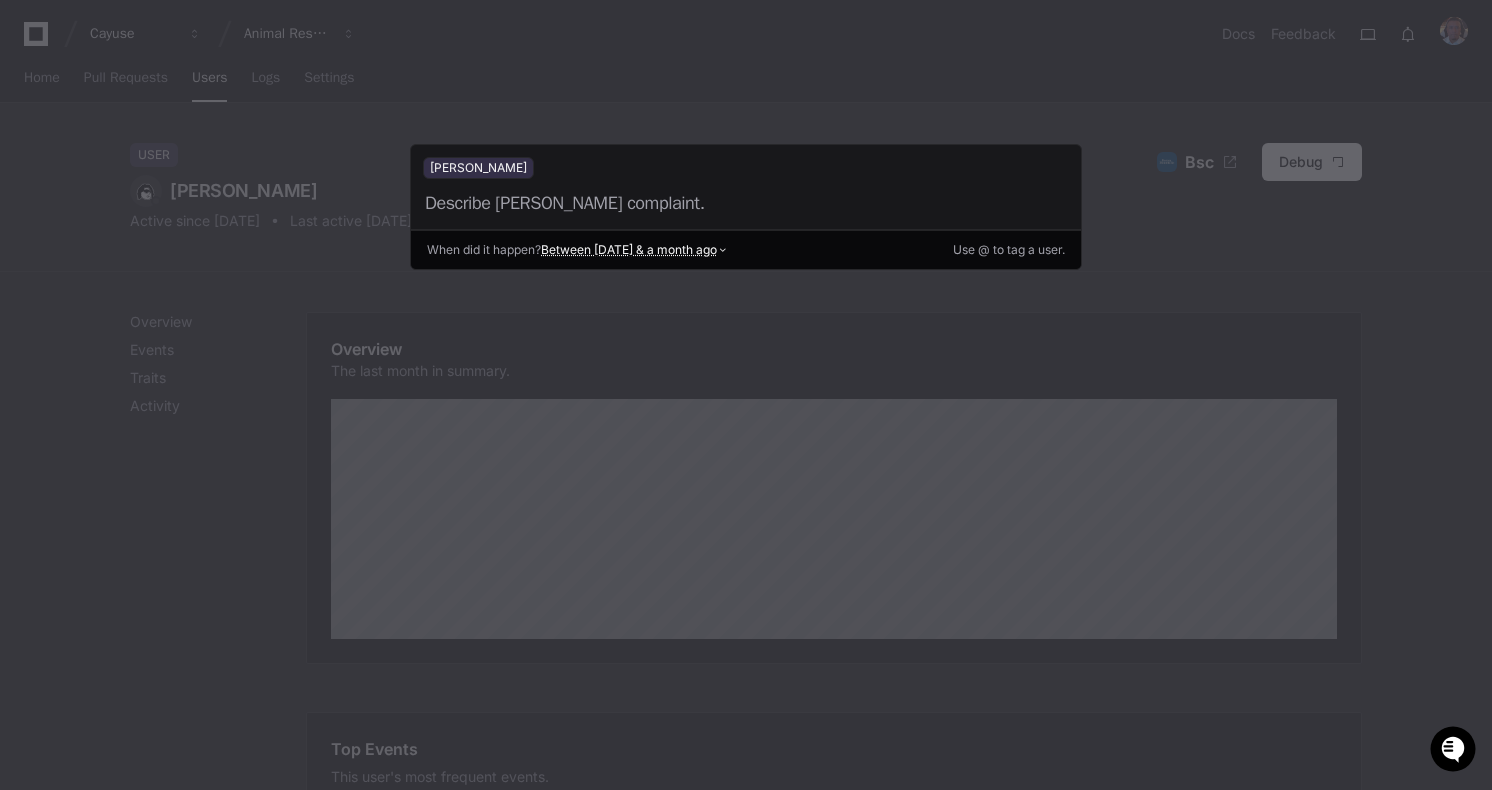 type on "**********" 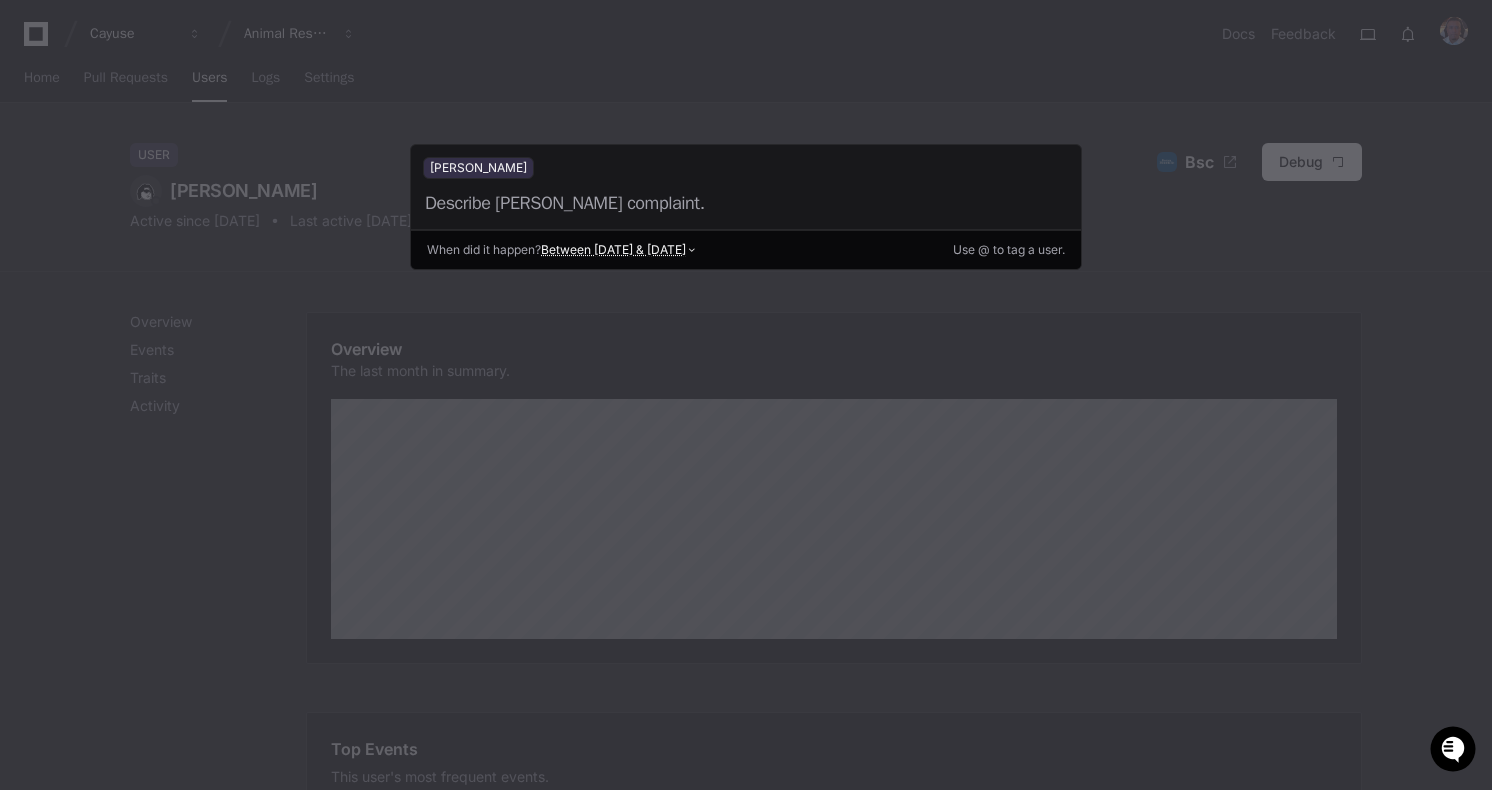 click at bounding box center (725, 203) 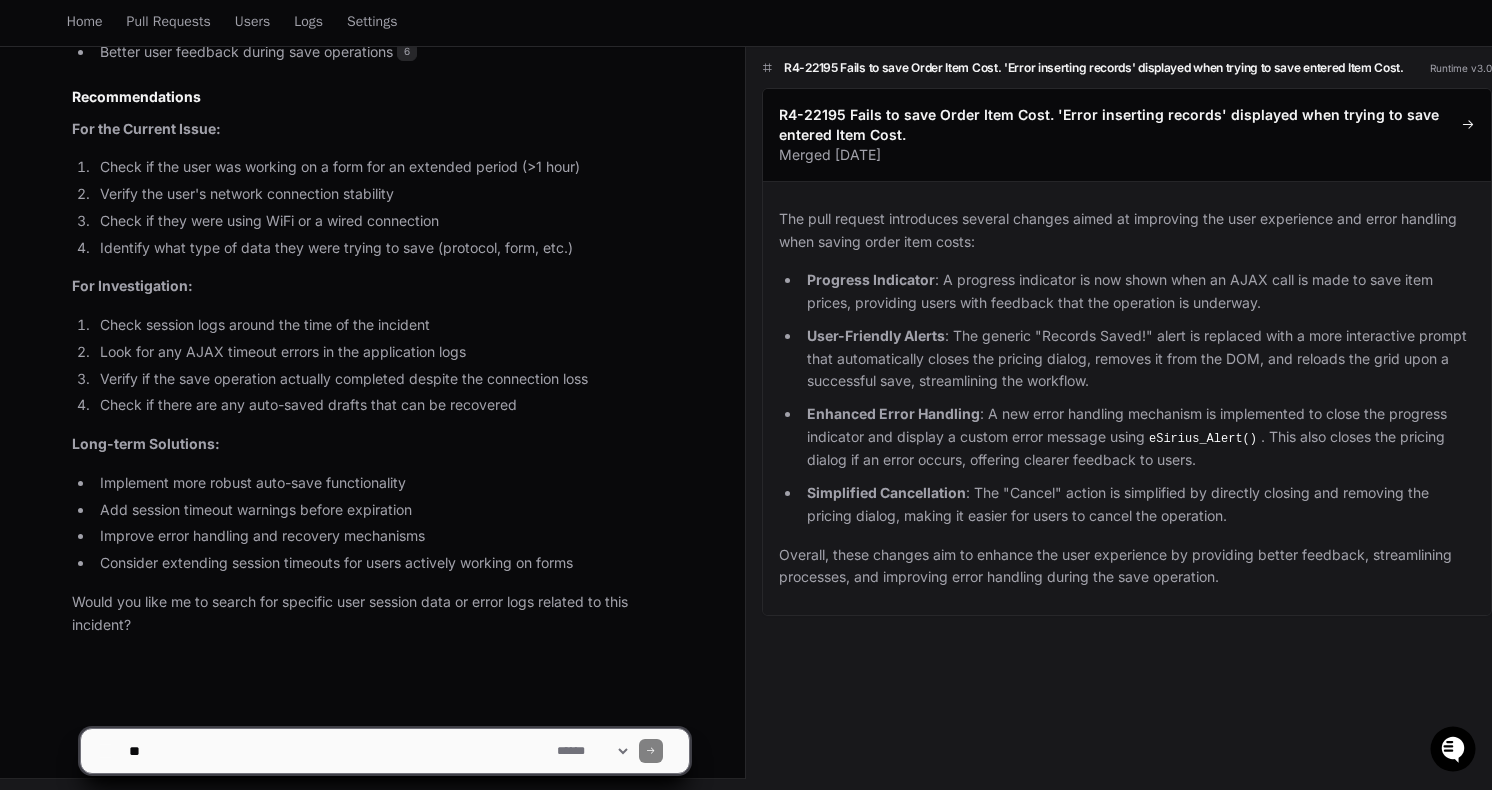scroll, scrollTop: 1604, scrollLeft: 0, axis: vertical 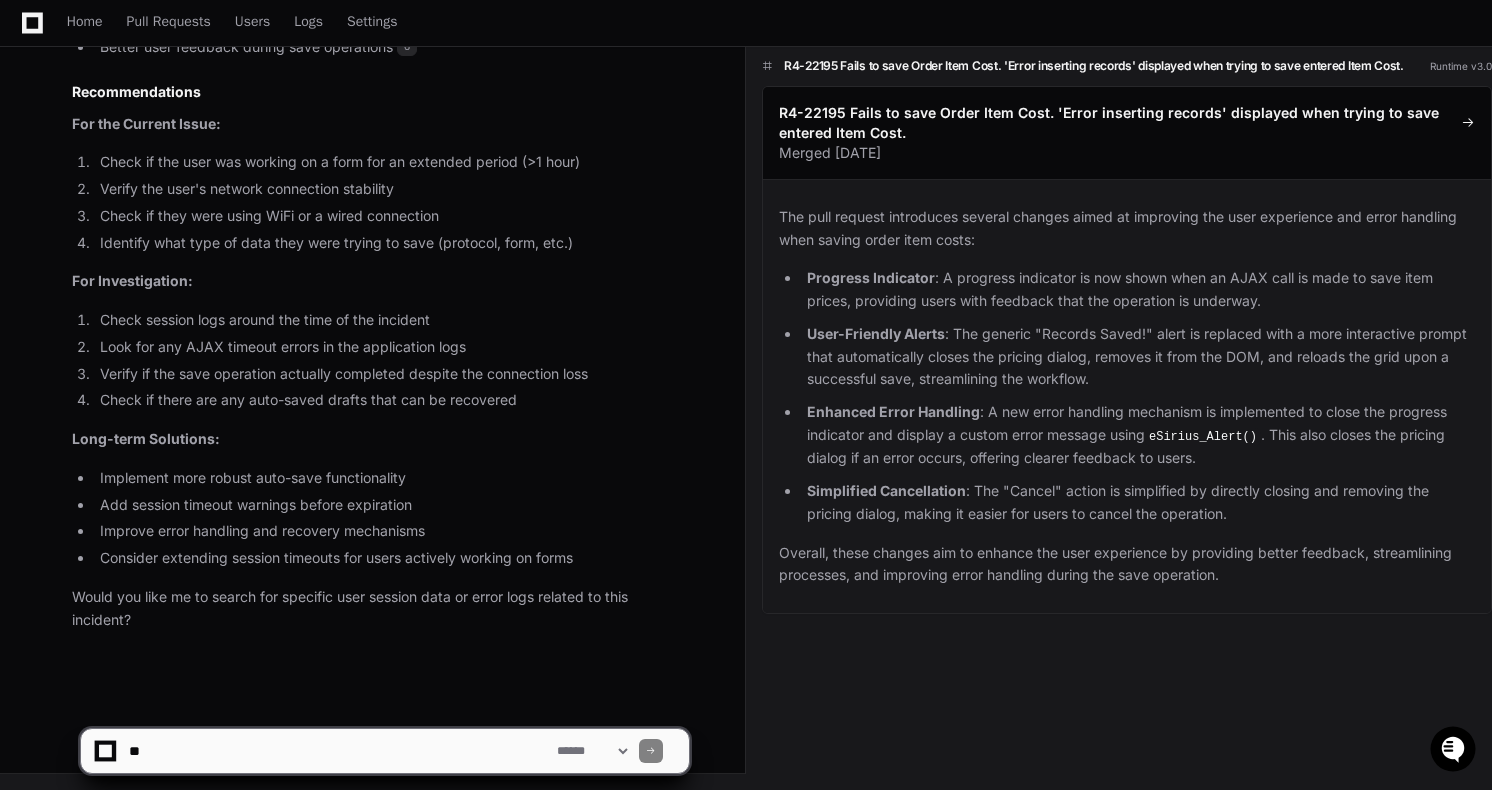 click 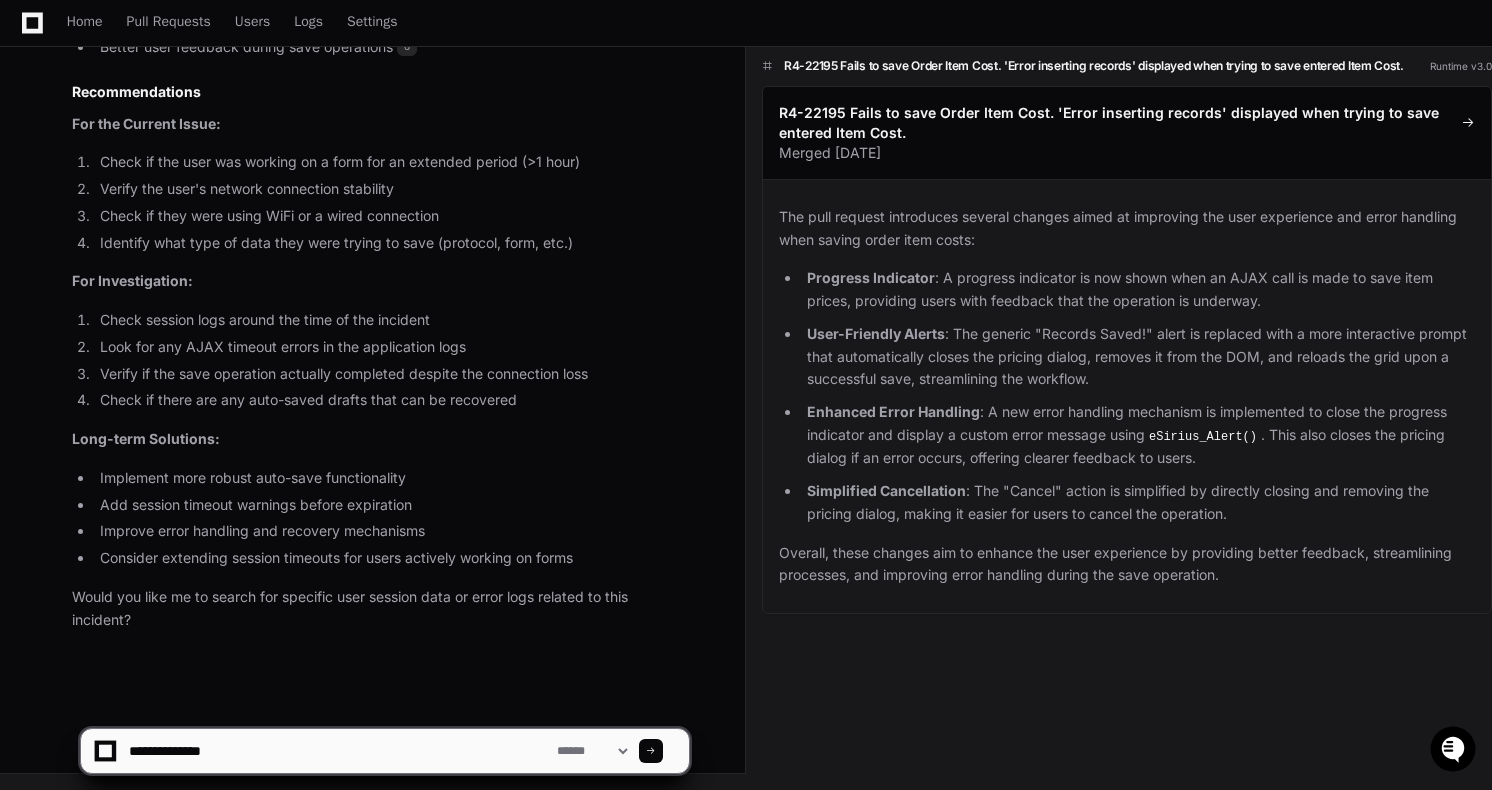 type on "**********" 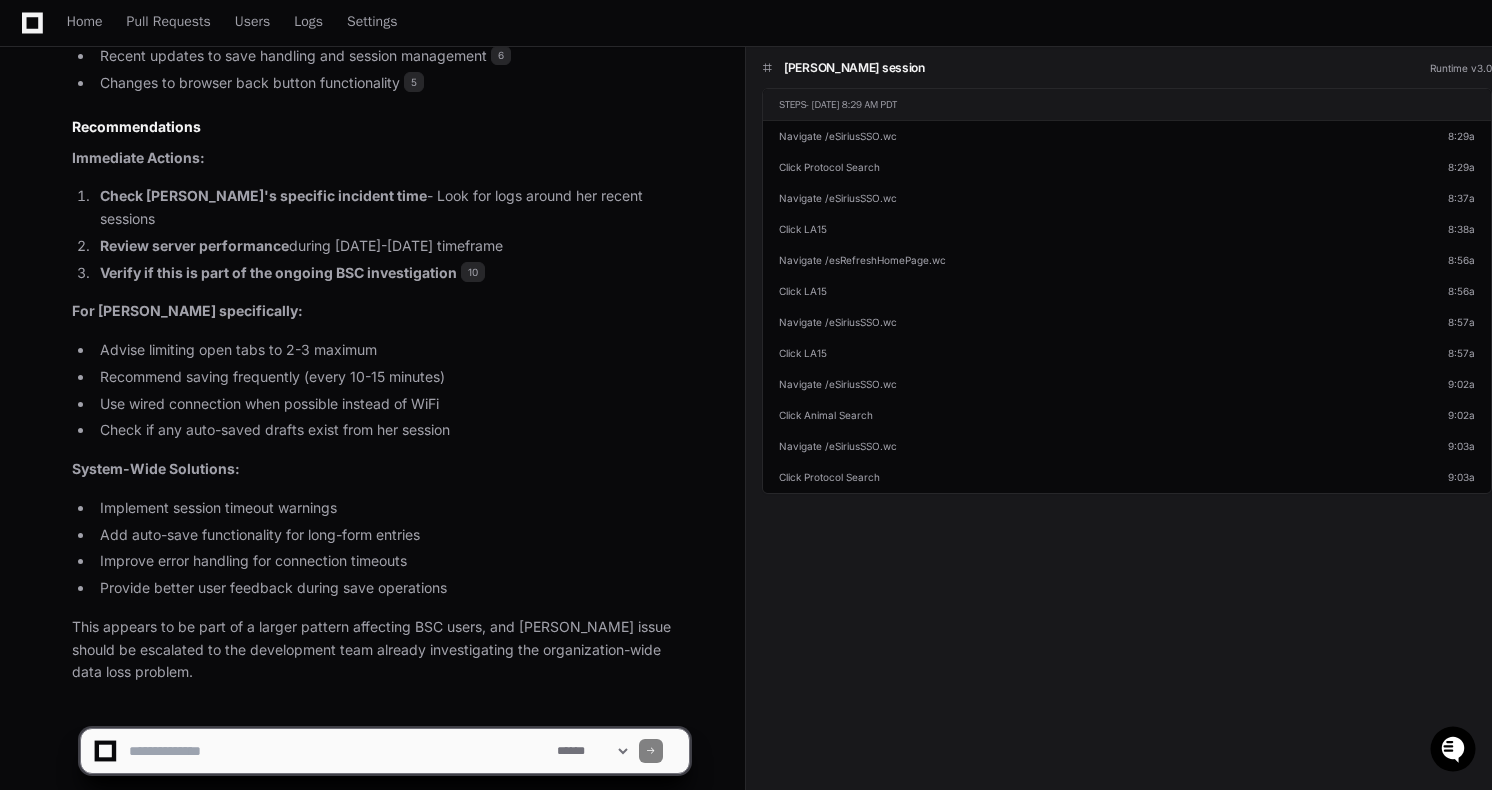 scroll, scrollTop: 4200, scrollLeft: 0, axis: vertical 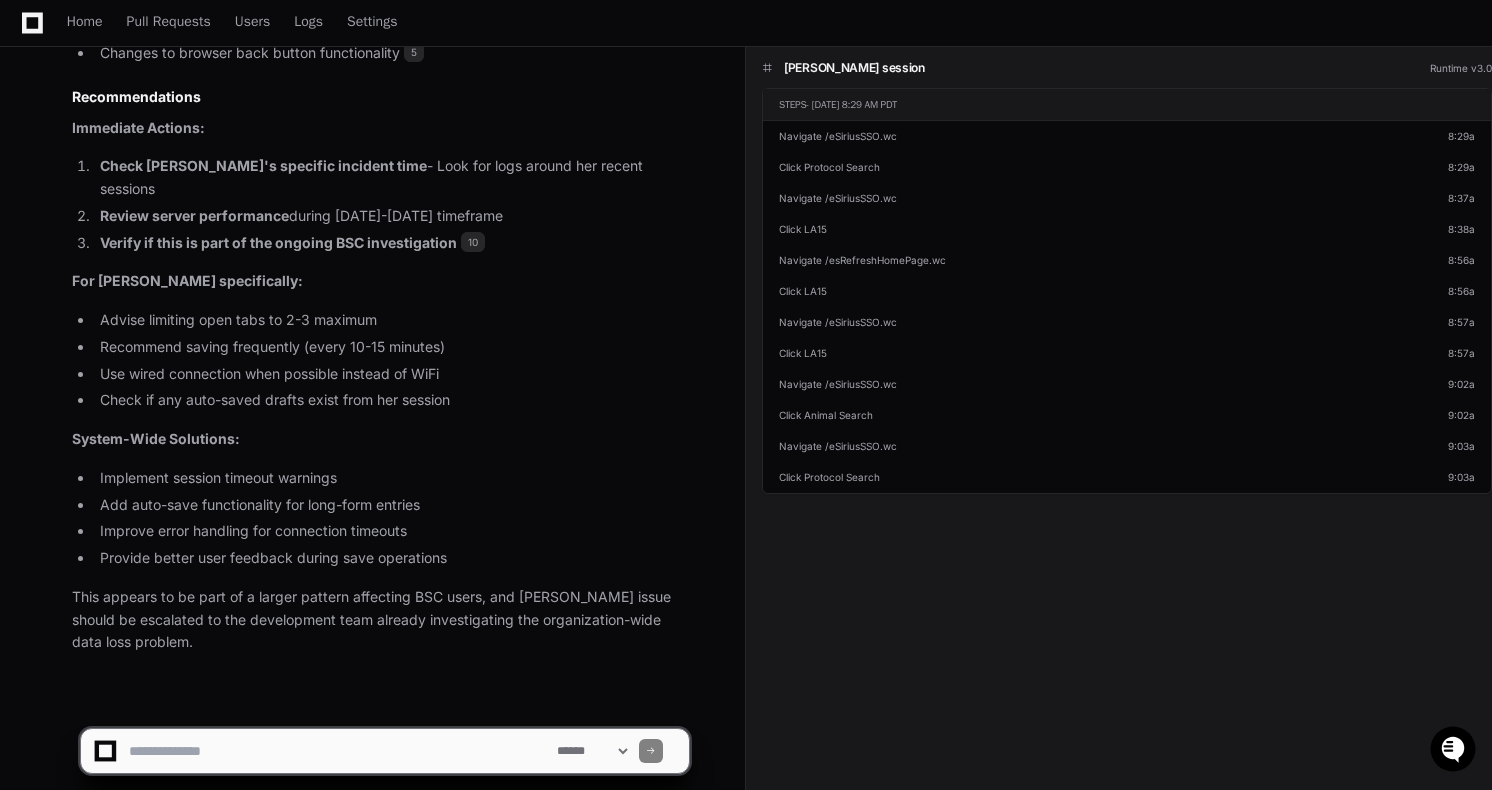 click 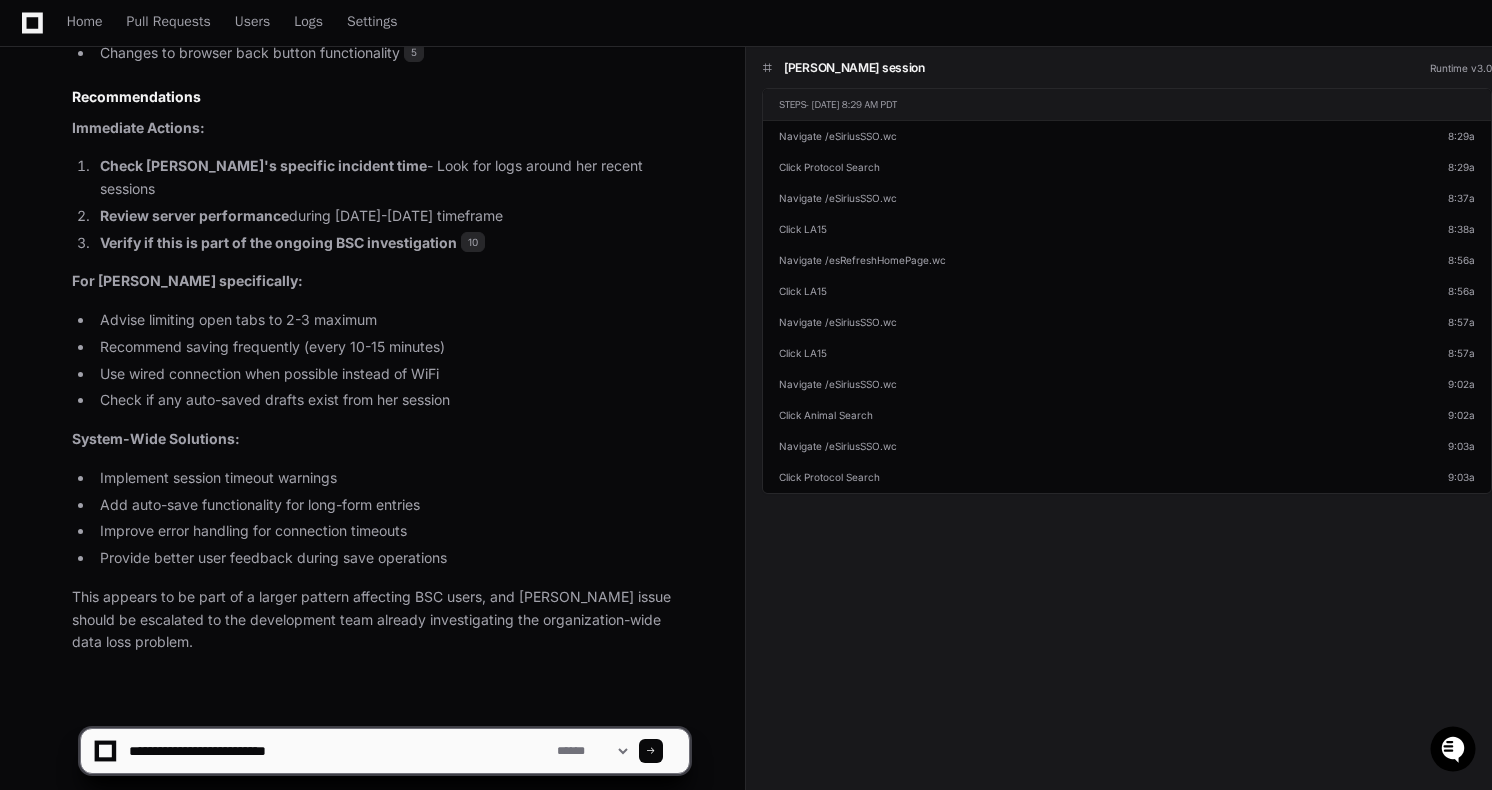 type on "**********" 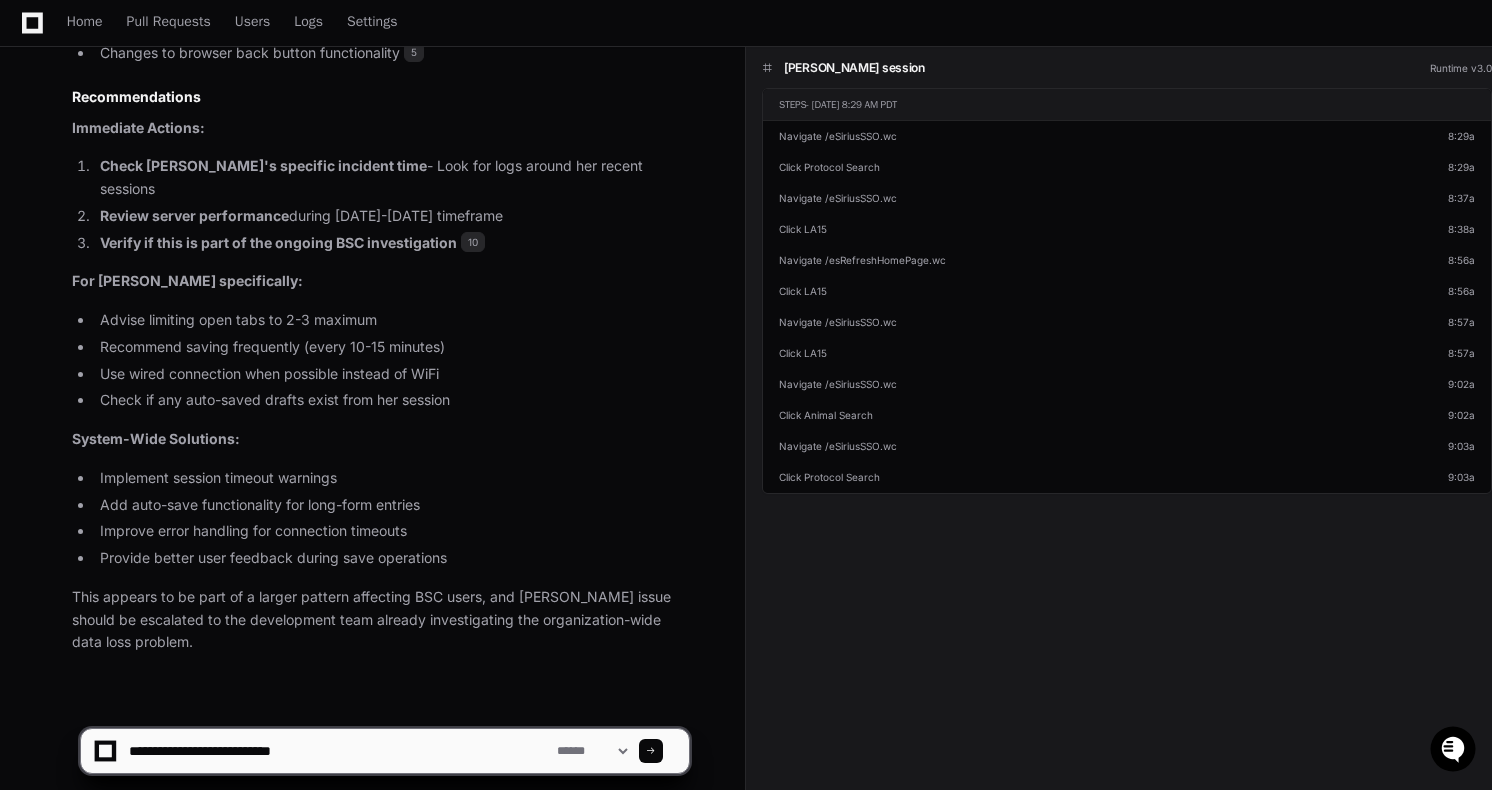 type 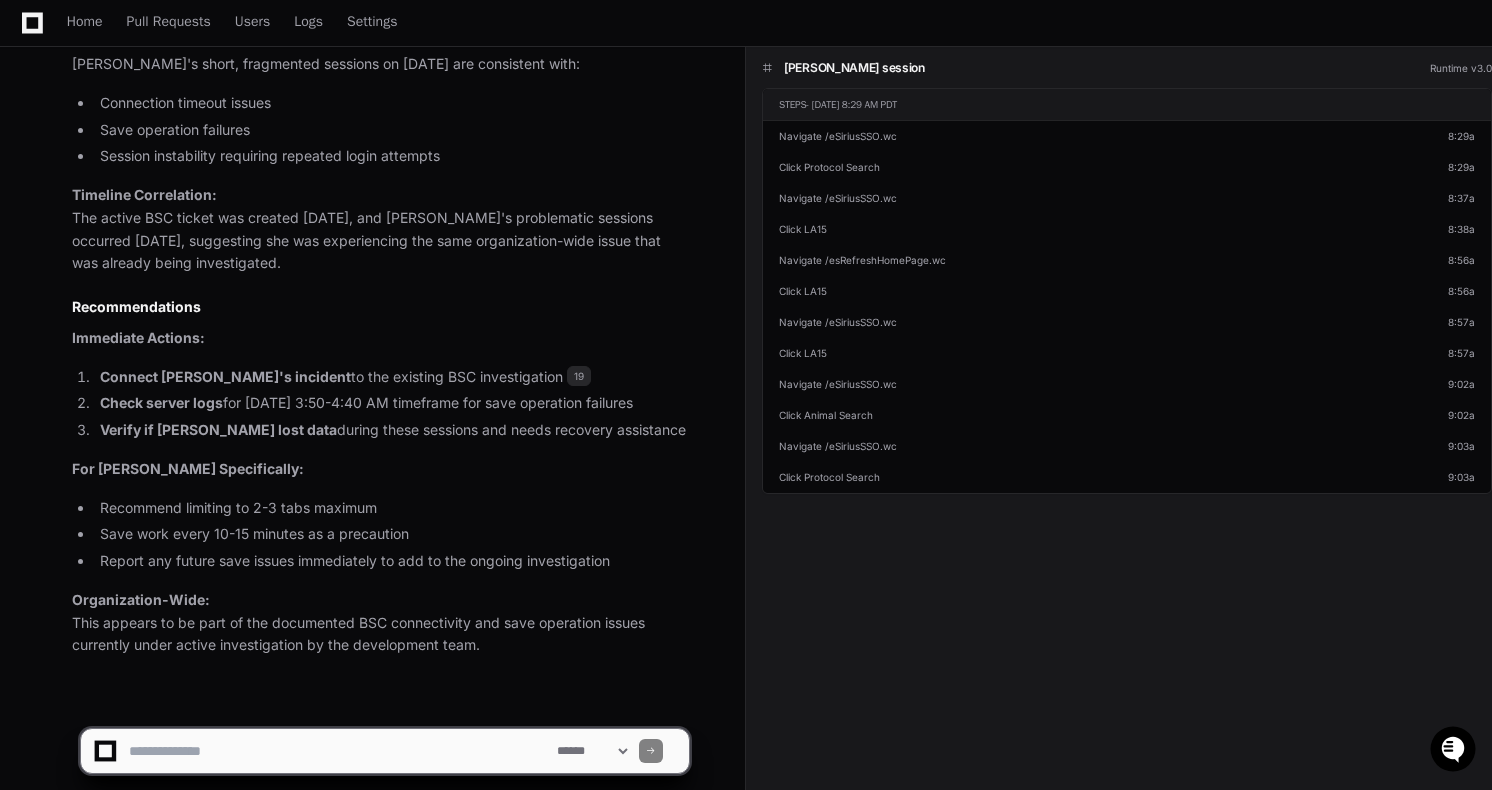 scroll, scrollTop: 6576, scrollLeft: 0, axis: vertical 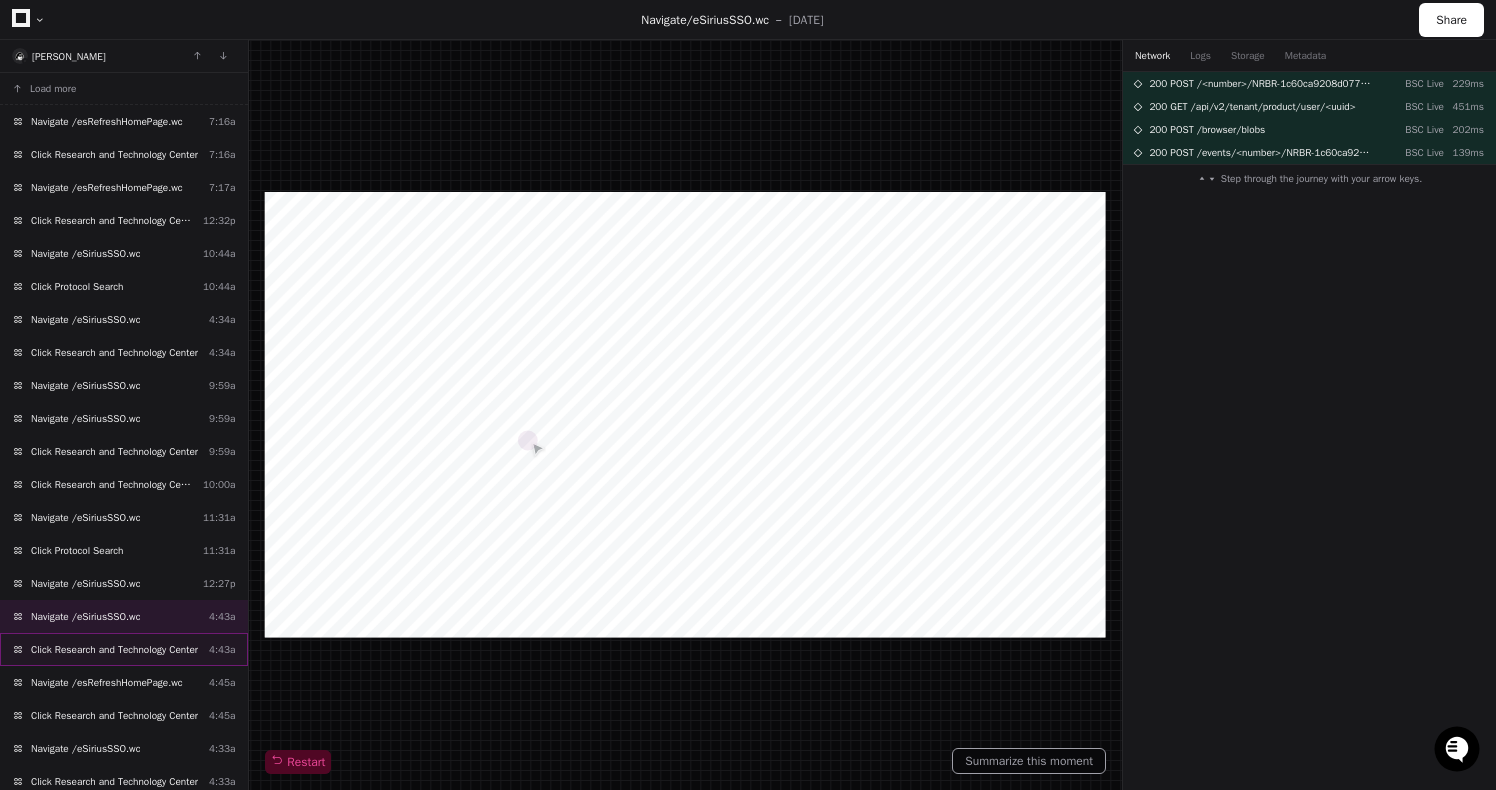 click on "Click Research and Technology Center" 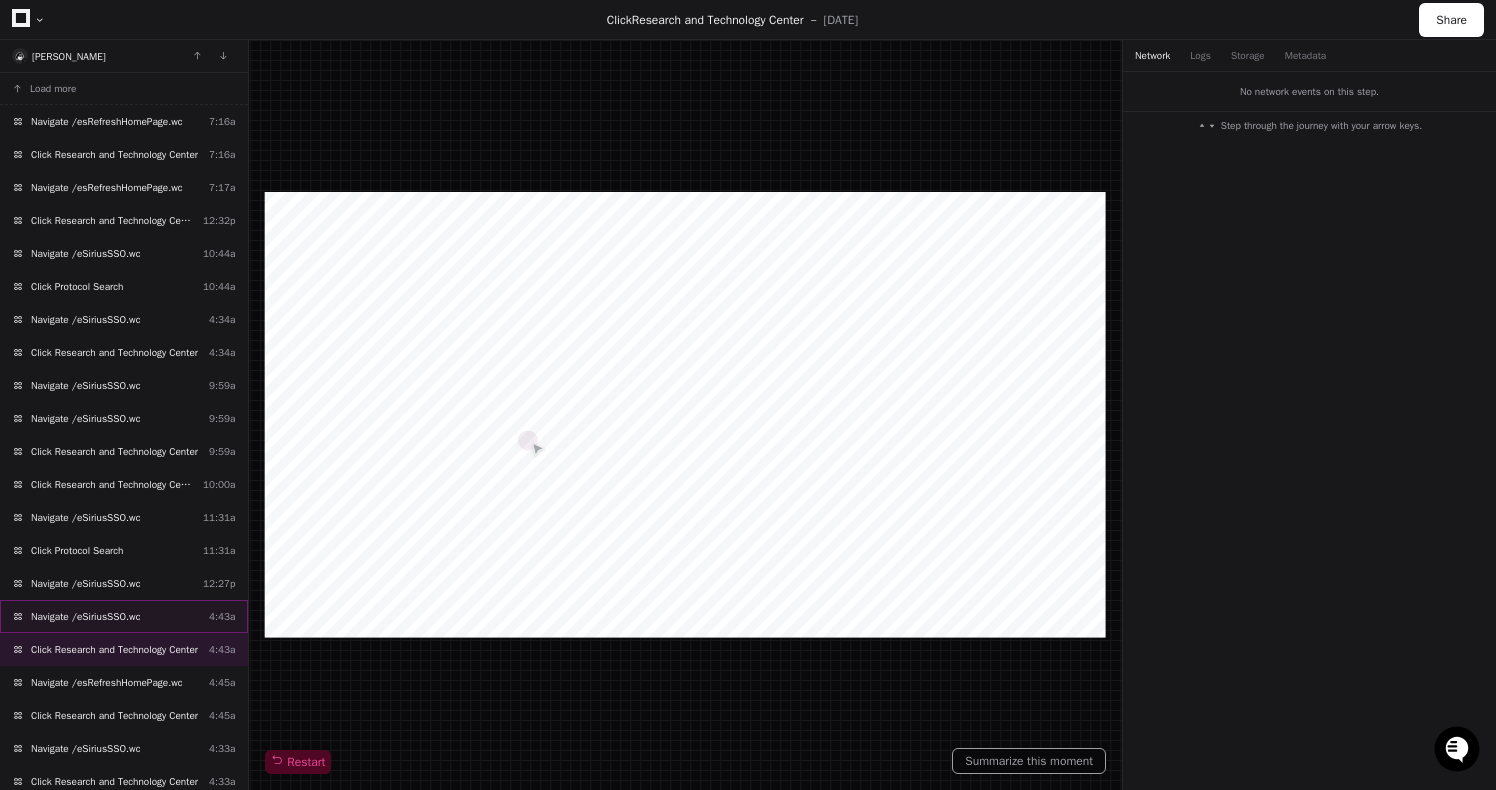 click on "Navigate /eSiriusSSO.wc" 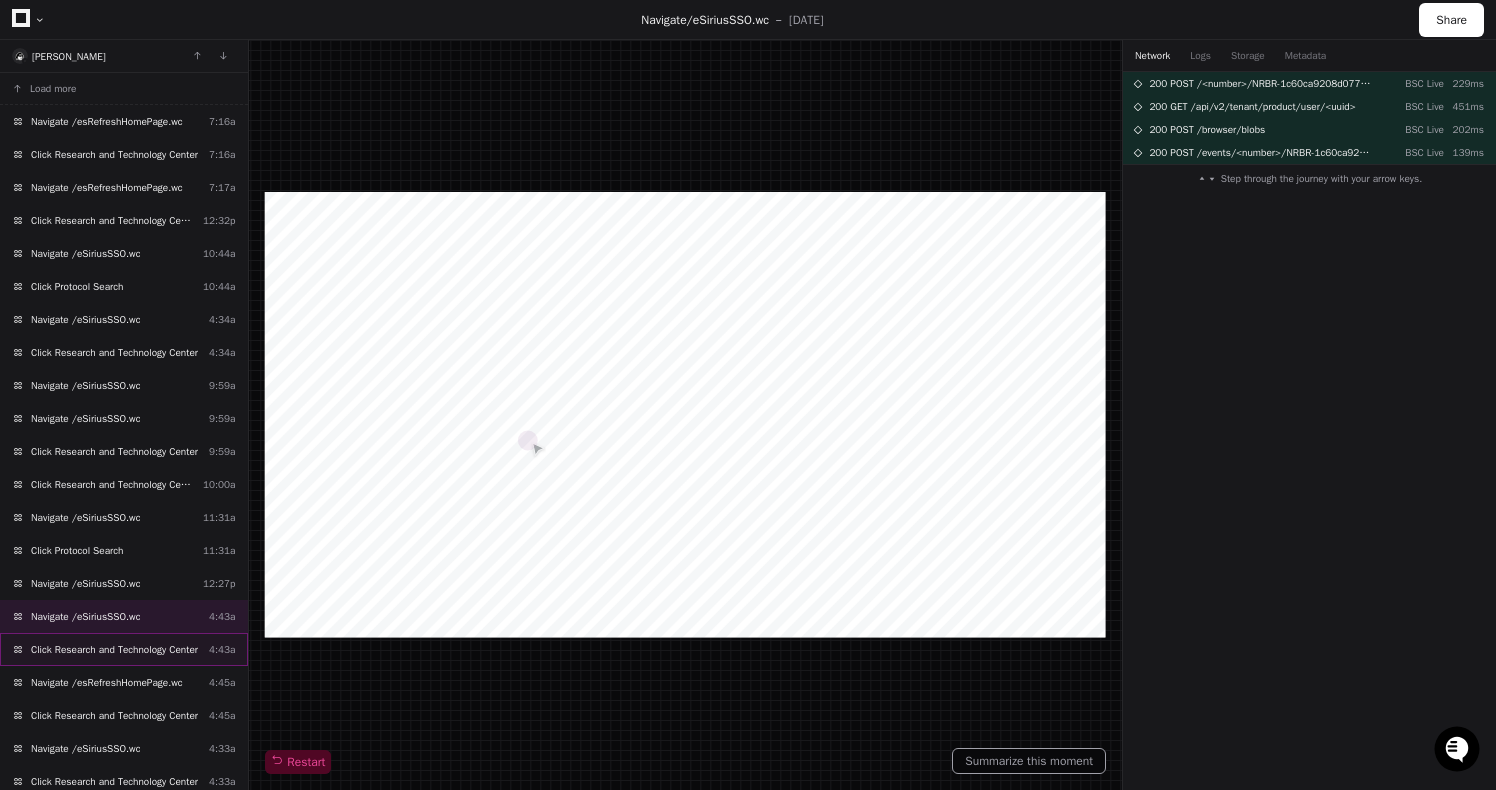 click on "Click Research and Technology Center  4:43a" 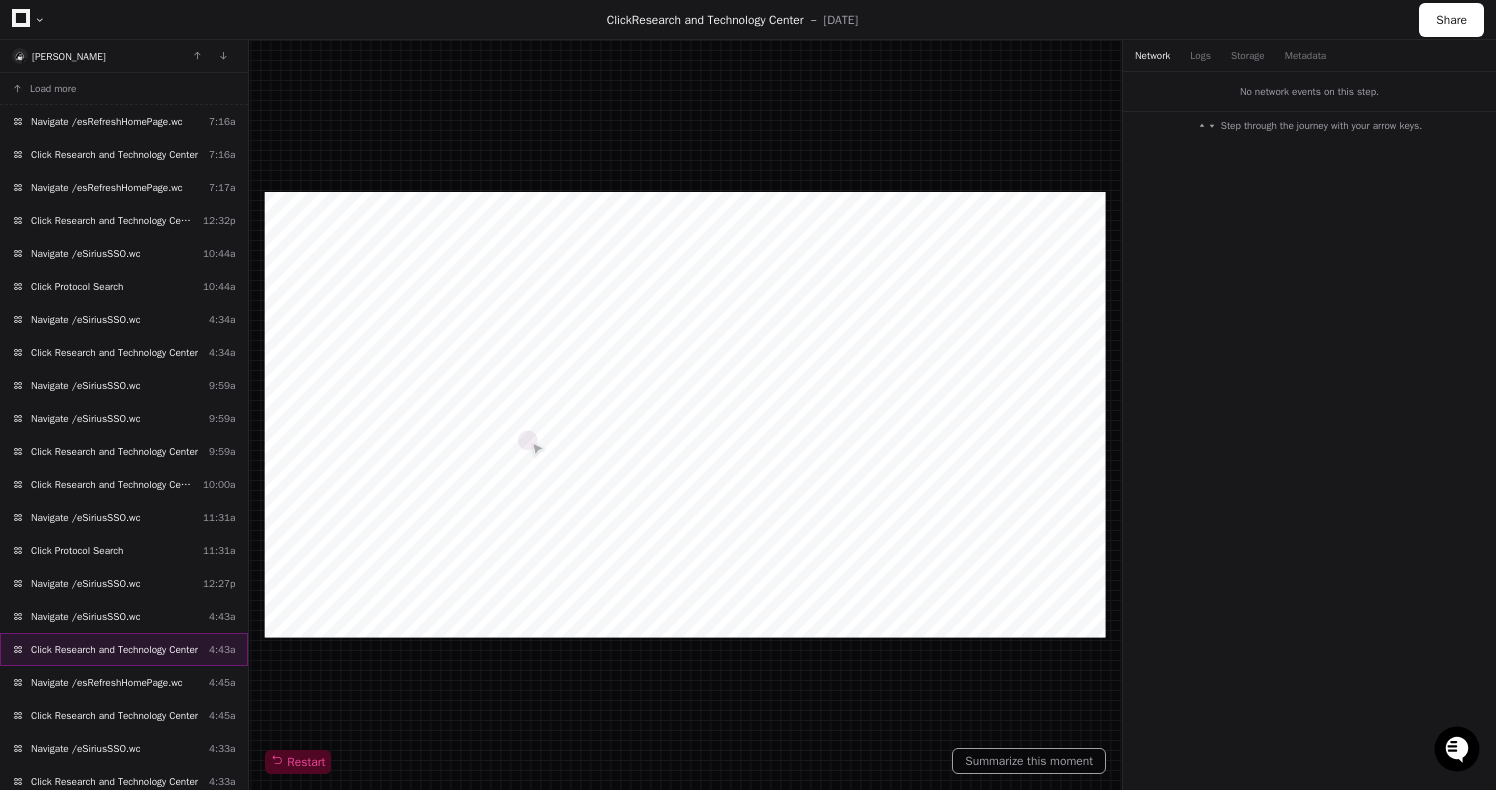 click on "Click Research and Technology Center  4:43a" 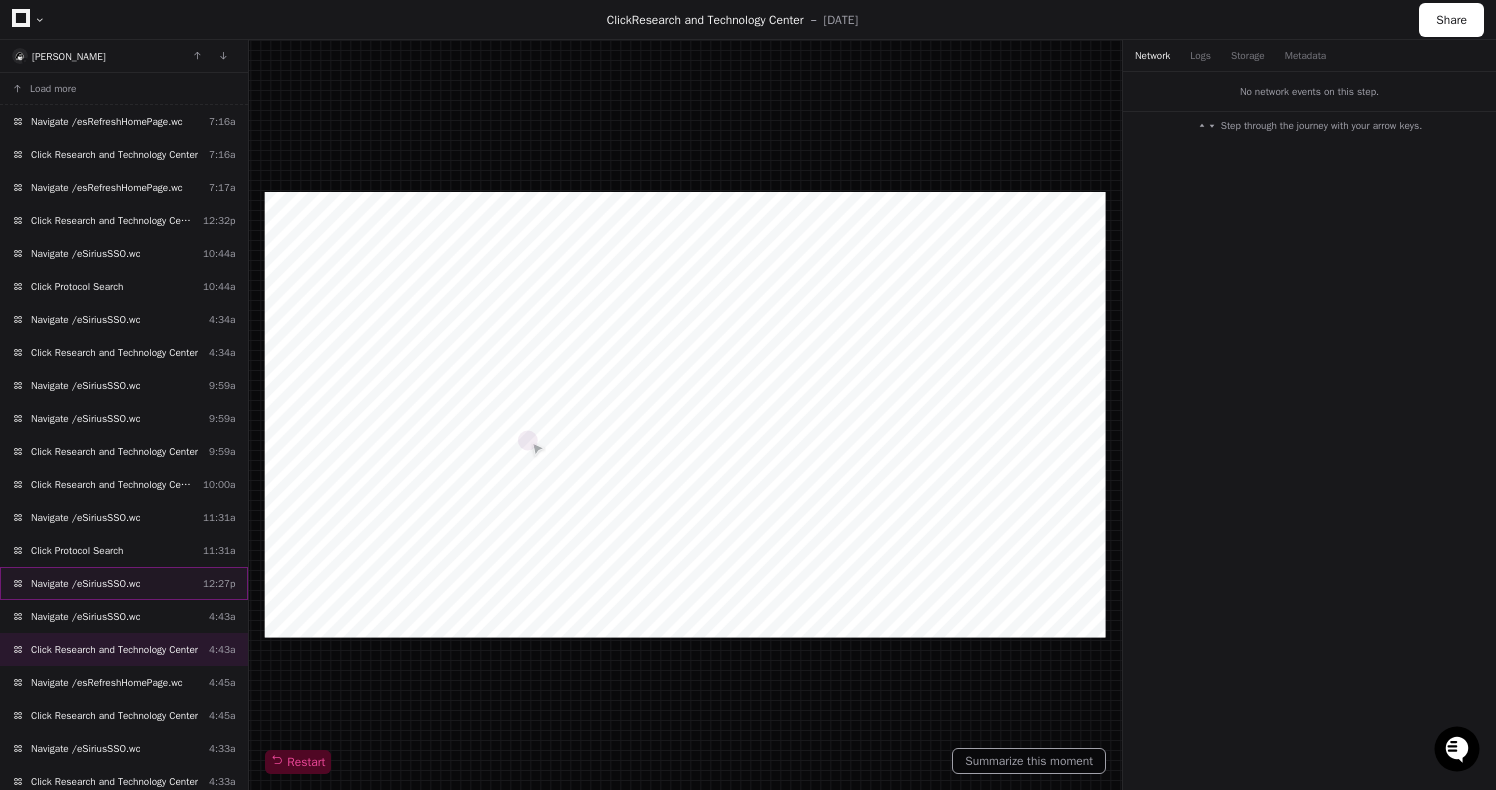 click on "Navigate /eSiriusSSO.wc" 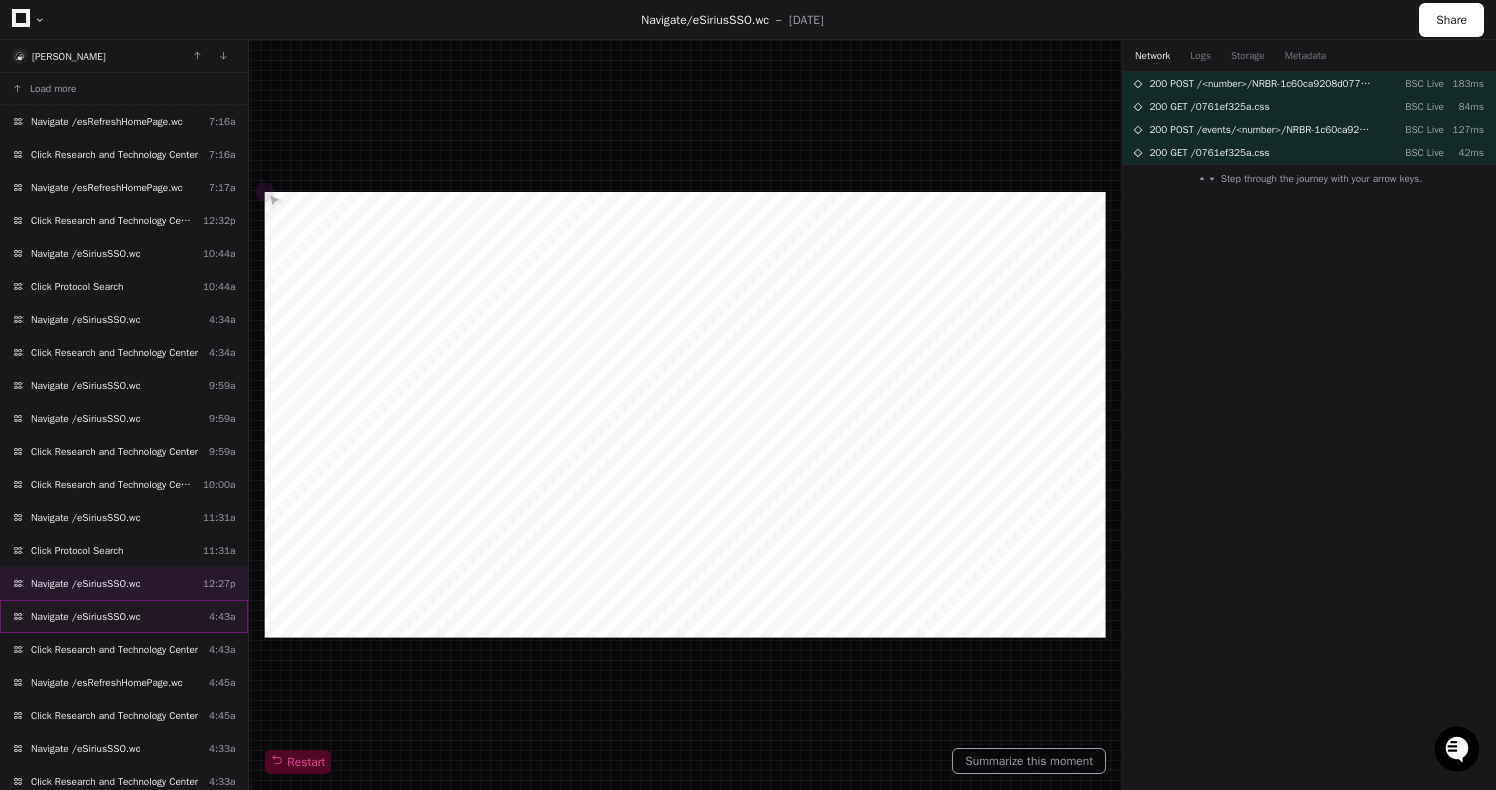 click on "Navigate /eSiriusSSO.wc  4:43a" 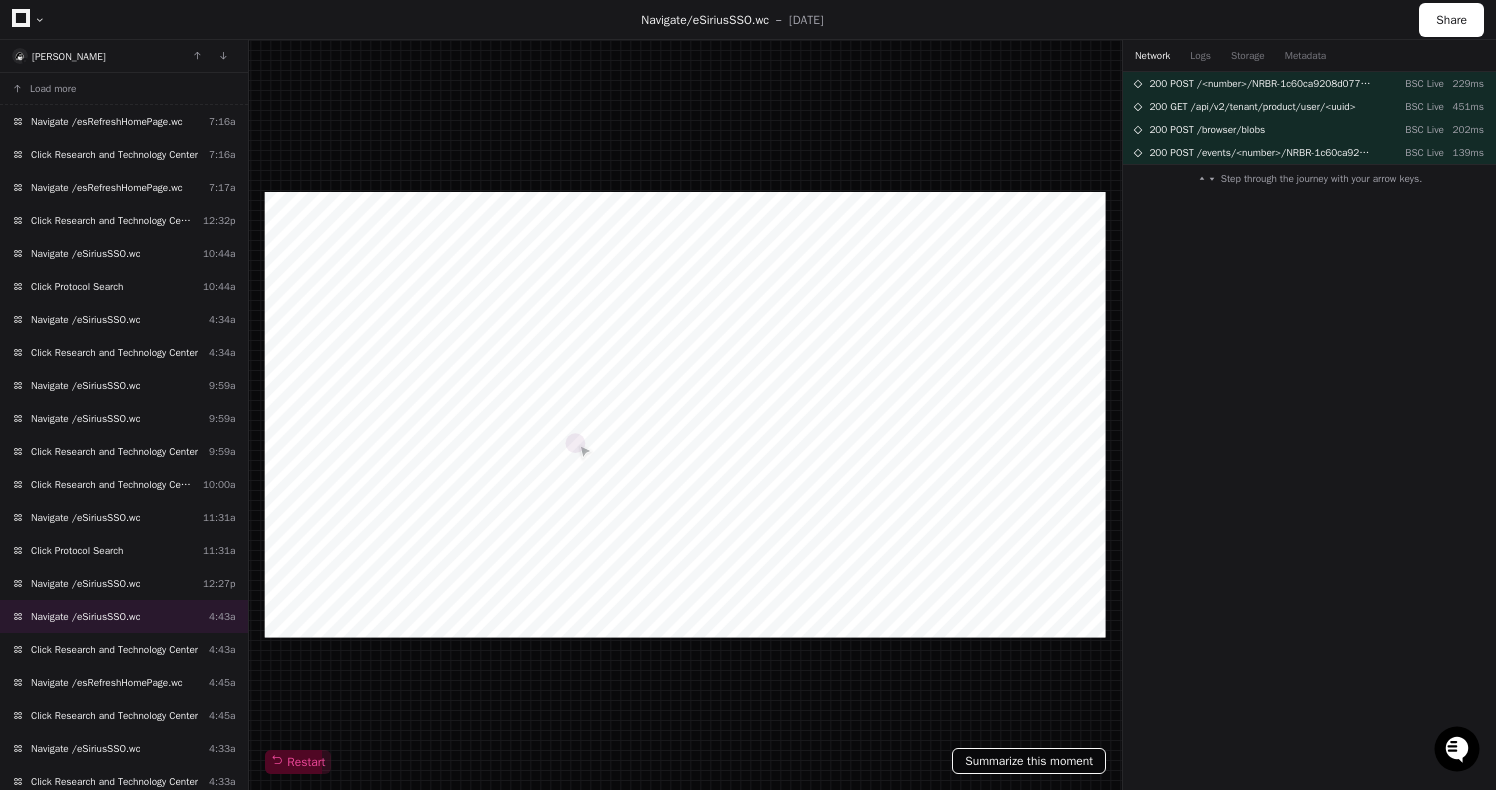 click on "Summarize this moment" 